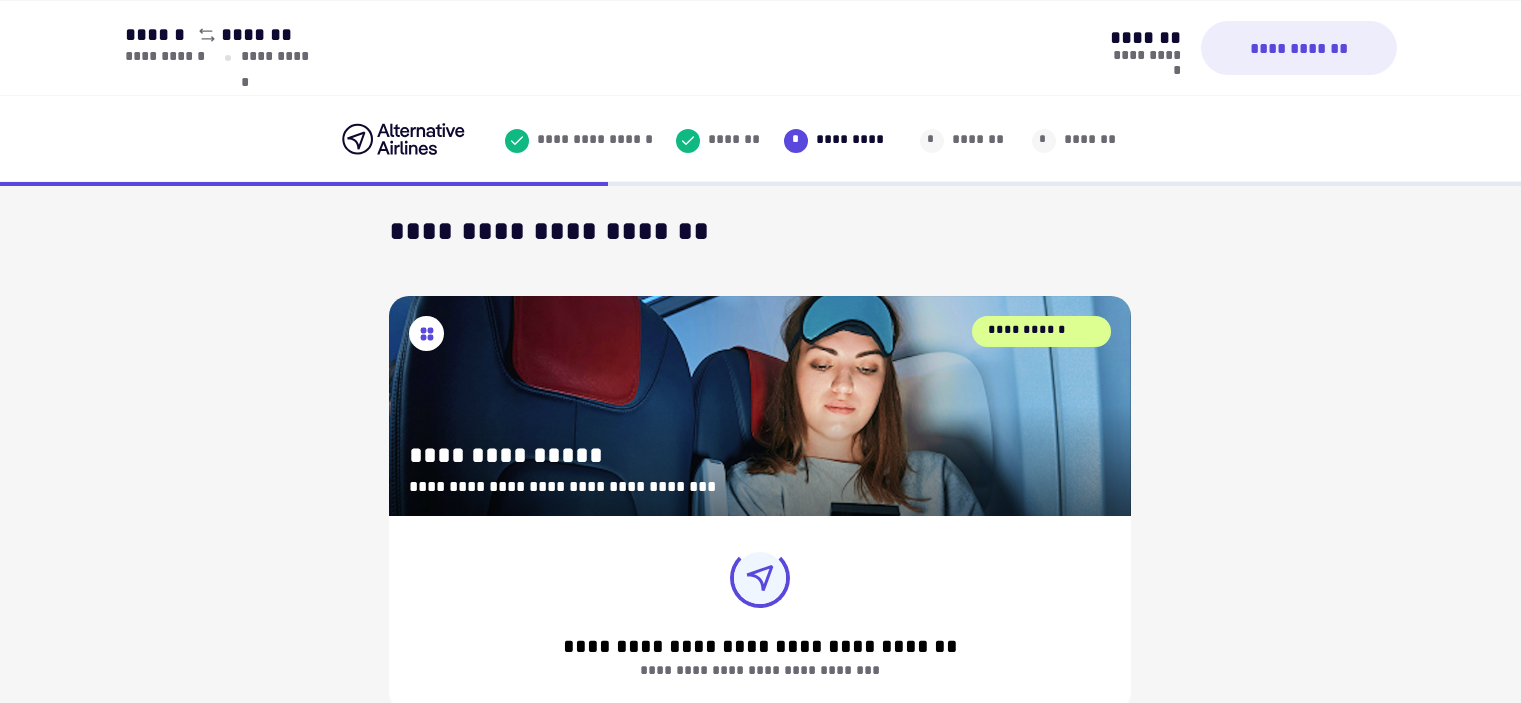 scroll, scrollTop: 0, scrollLeft: 0, axis: both 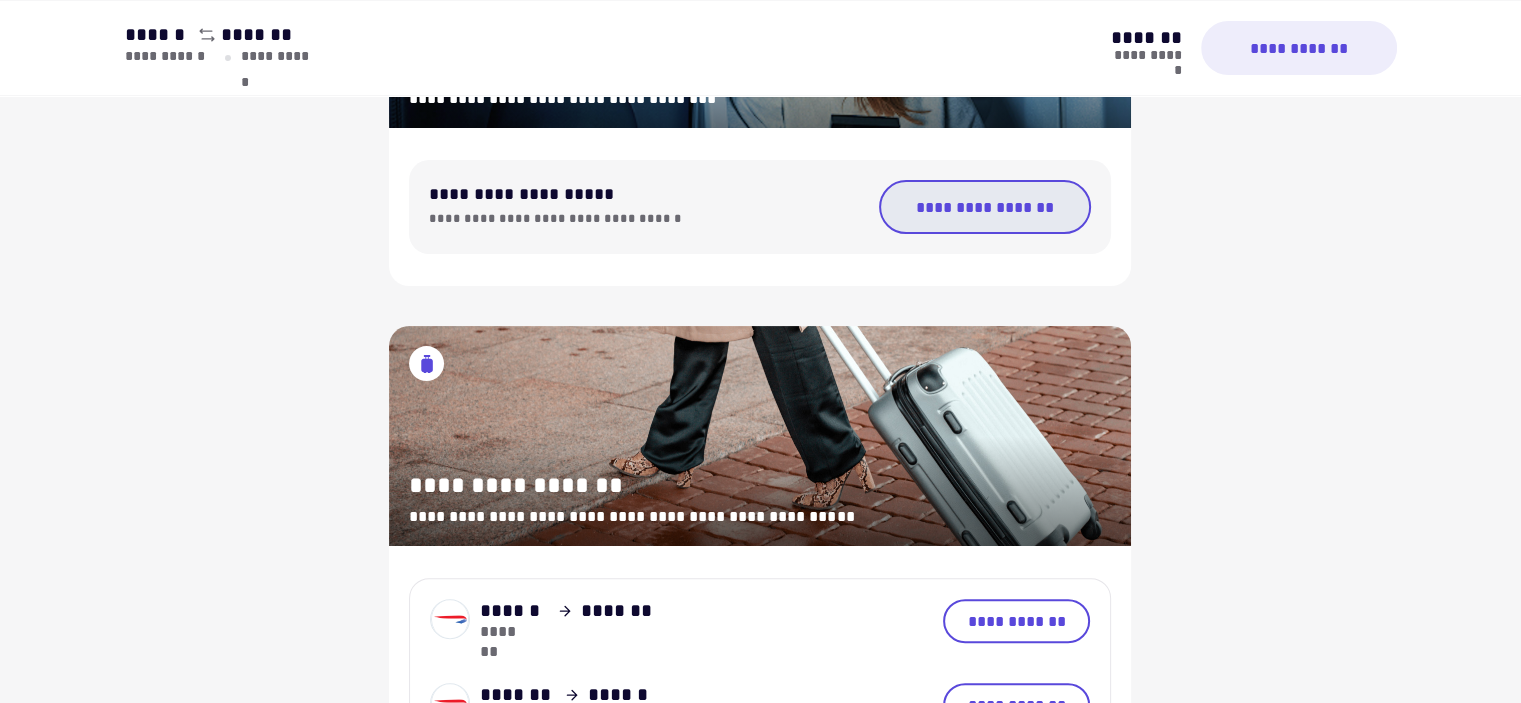 click on "**********" at bounding box center [985, 207] 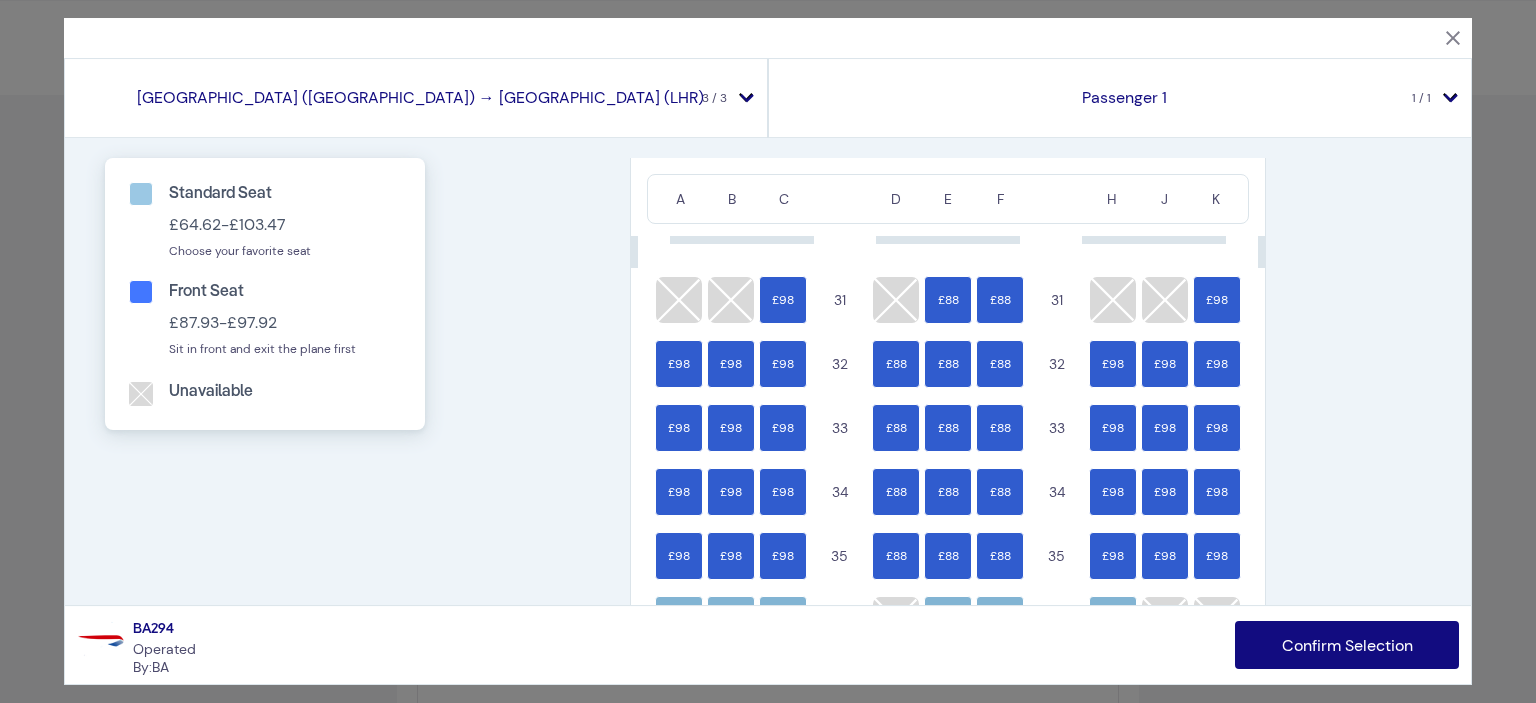 drag, startPoint x: 1481, startPoint y: 198, endPoint x: 1461, endPoint y: 218, distance: 28.284271 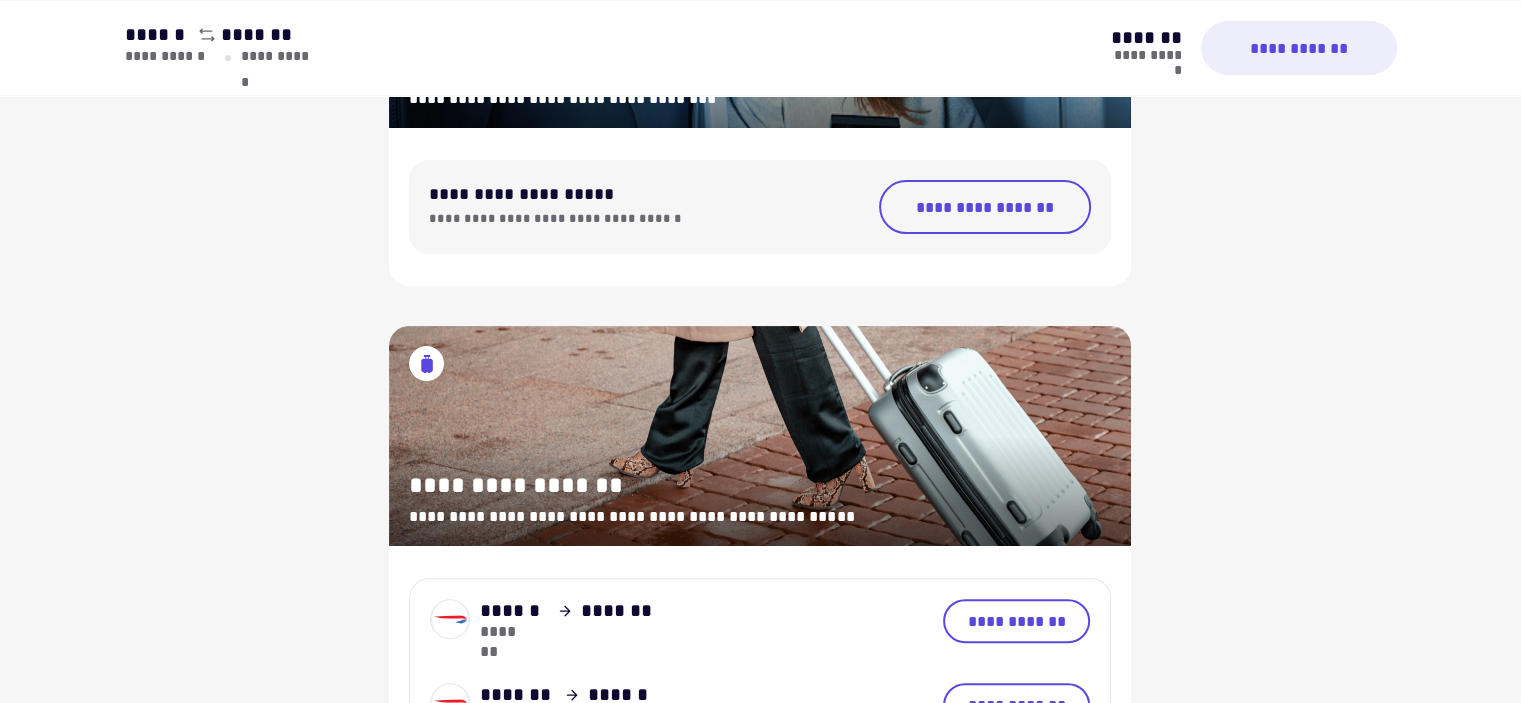 scroll, scrollTop: 0, scrollLeft: 0, axis: both 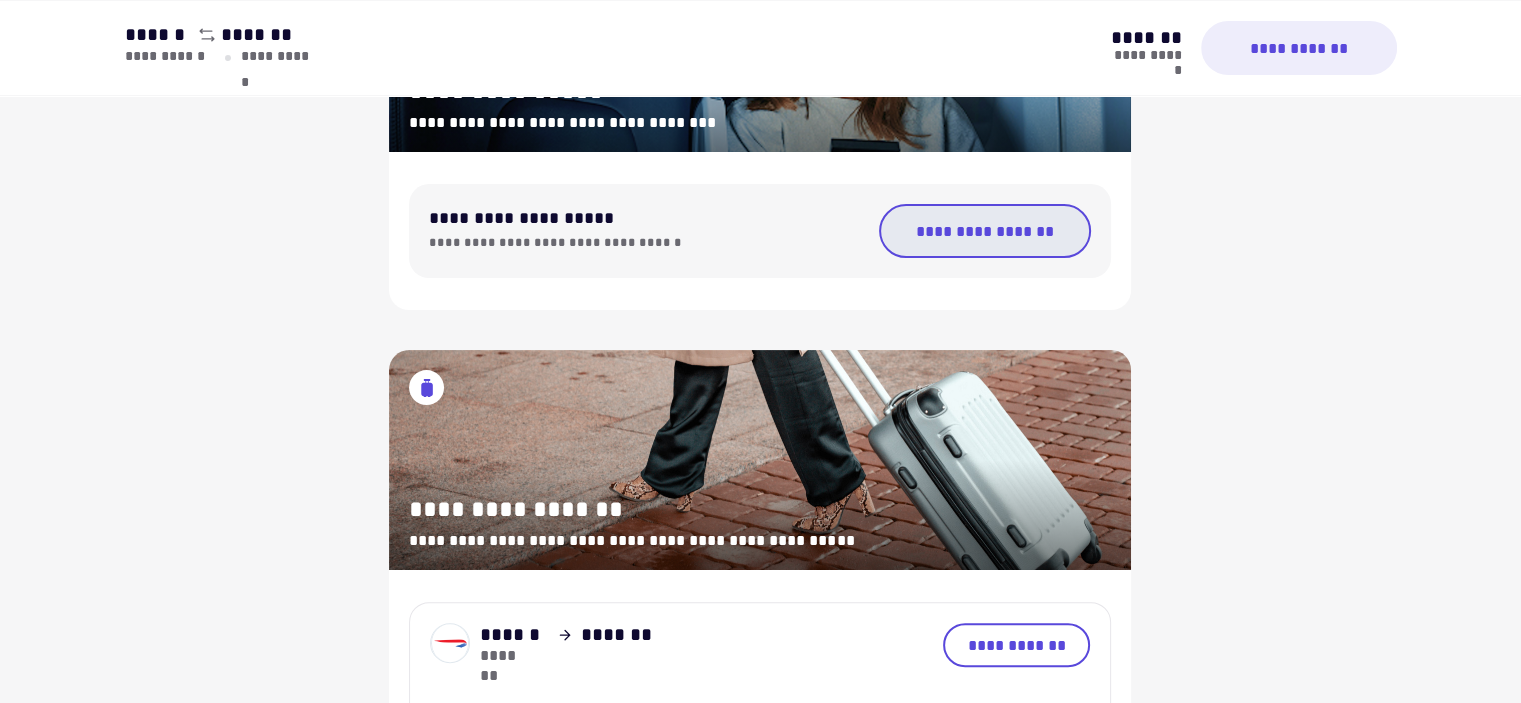 click on "**********" at bounding box center (985, 231) 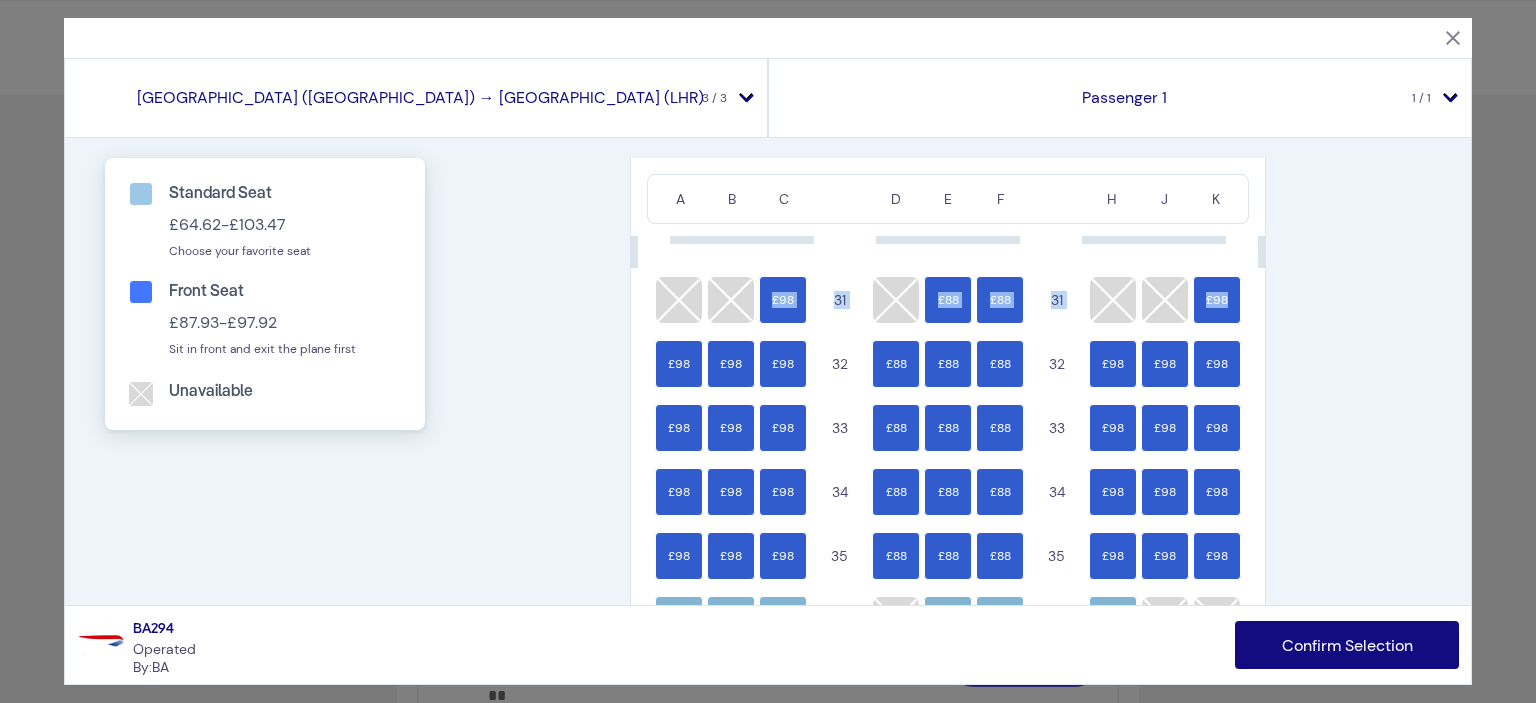 drag, startPoint x: 1247, startPoint y: 257, endPoint x: 1253, endPoint y: 275, distance: 18.973665 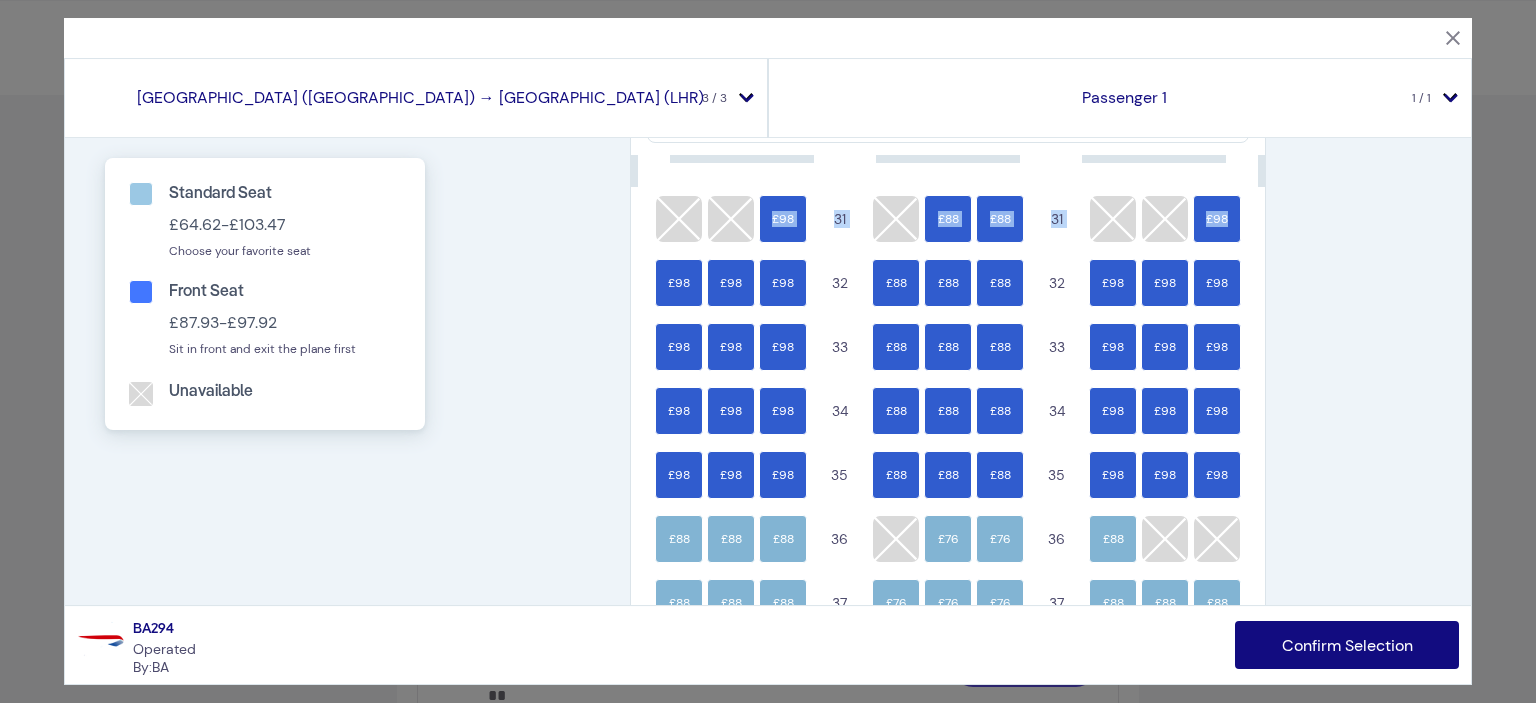 scroll, scrollTop: 84, scrollLeft: 0, axis: vertical 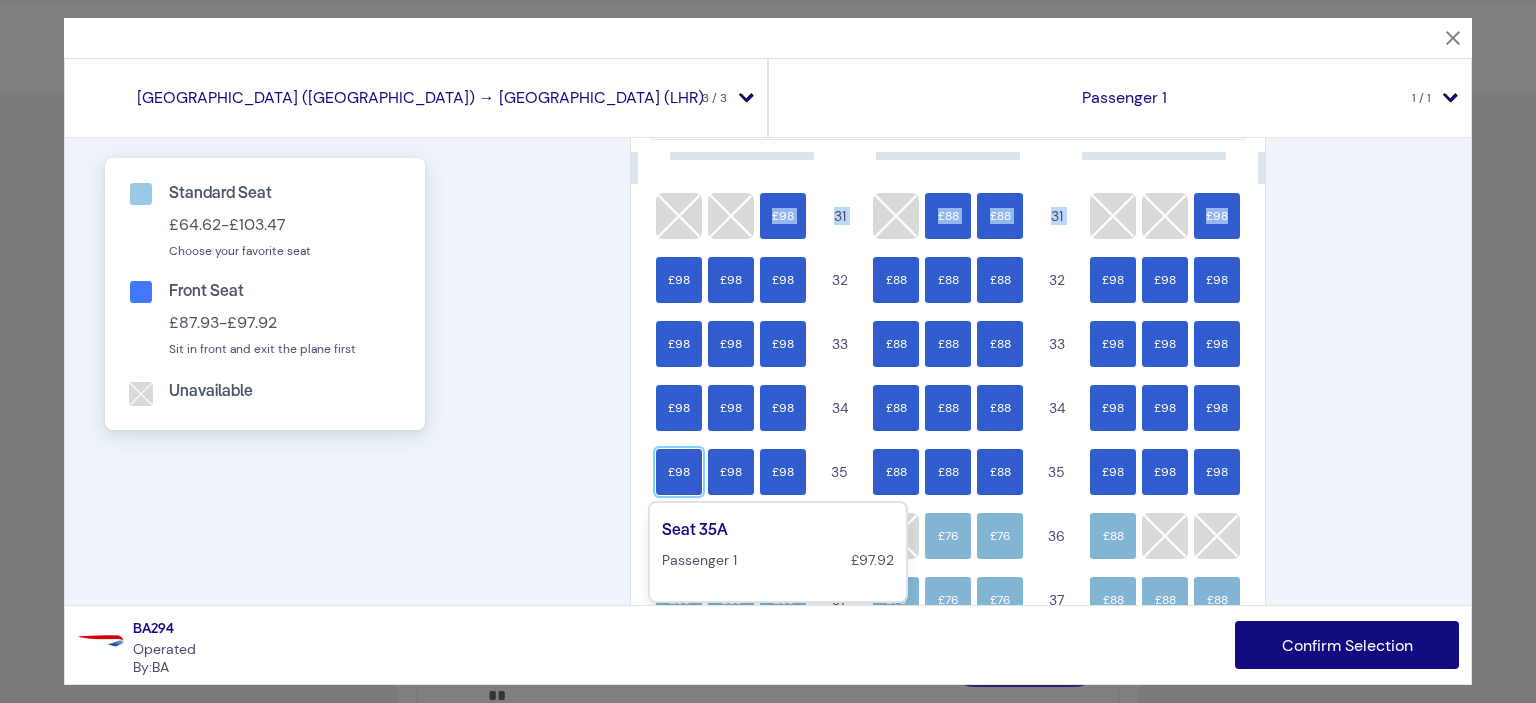 click on "£98" at bounding box center (679, 472) 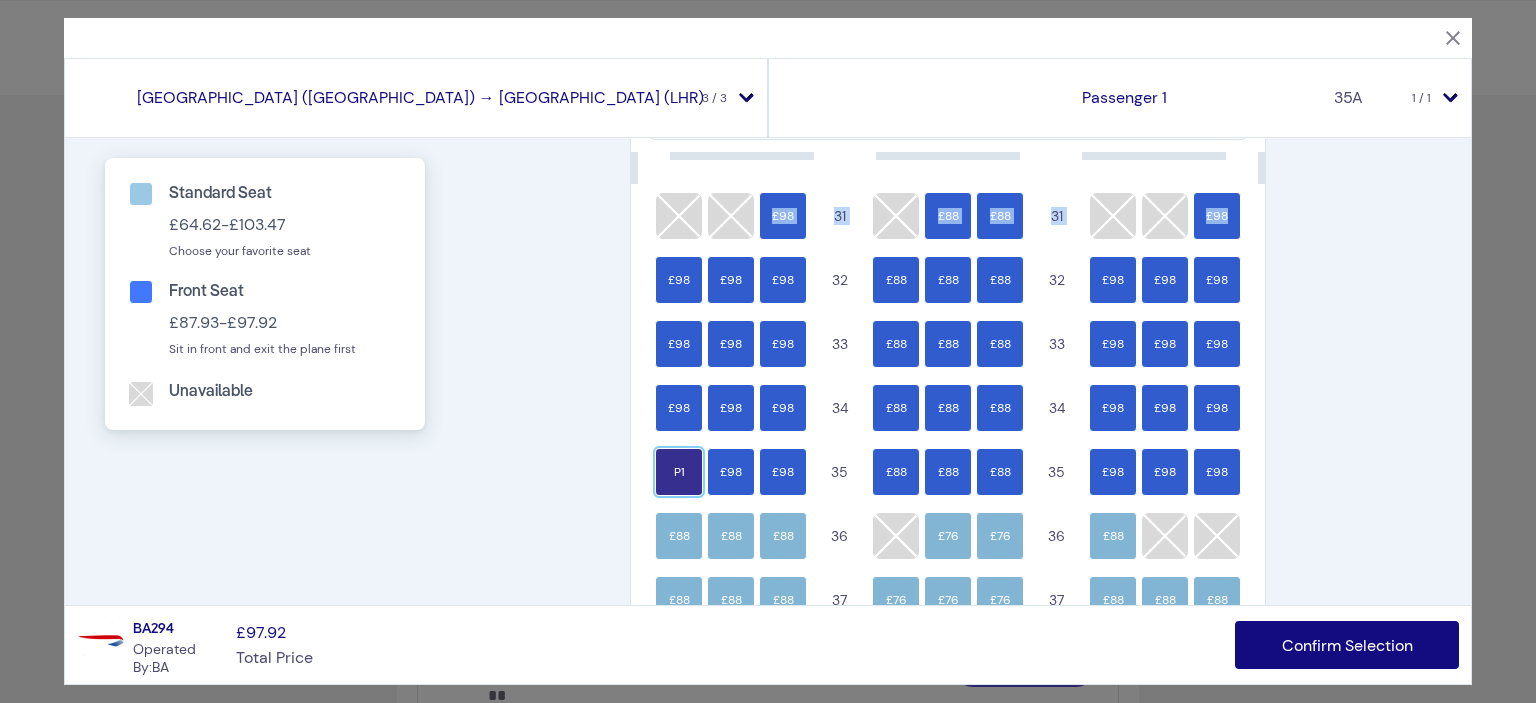 click on "P1" at bounding box center (679, 472) 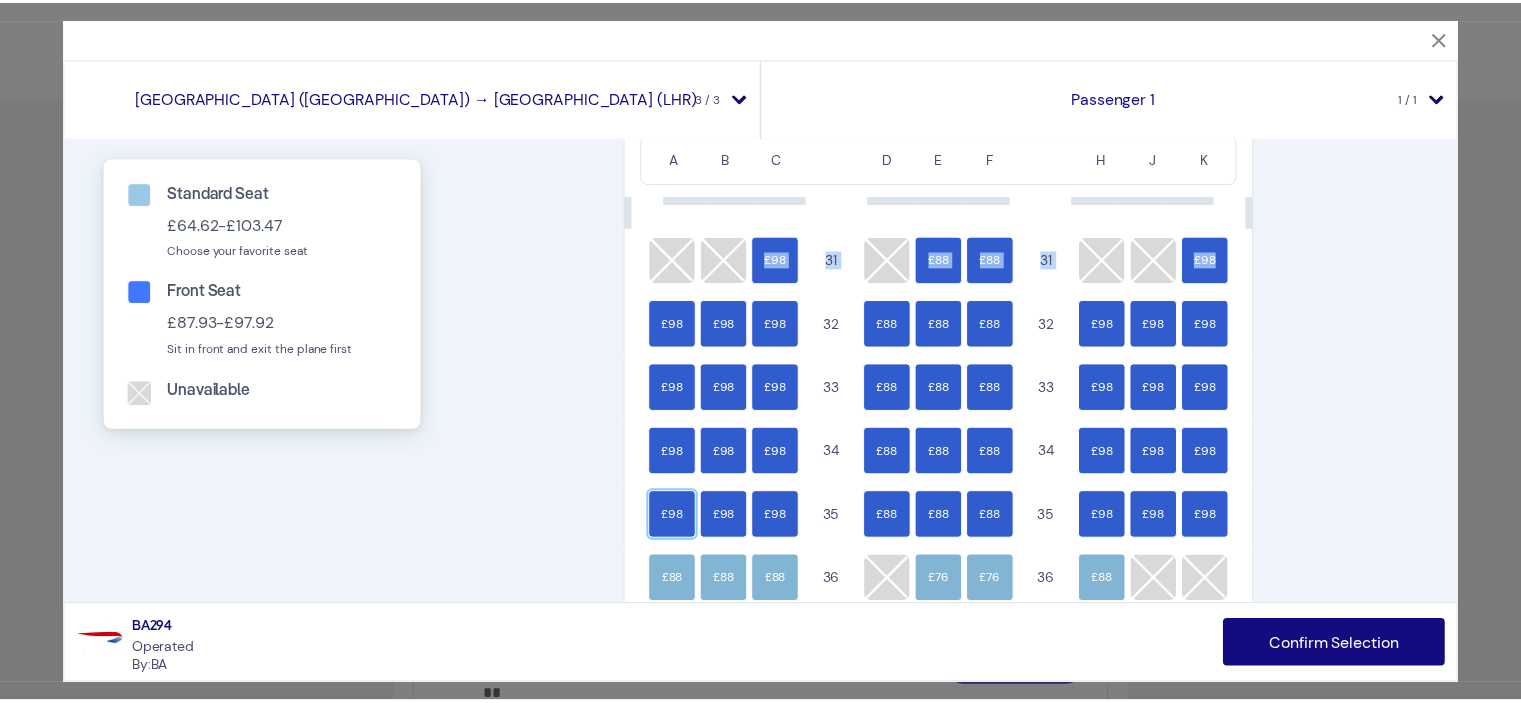 scroll, scrollTop: 0, scrollLeft: 0, axis: both 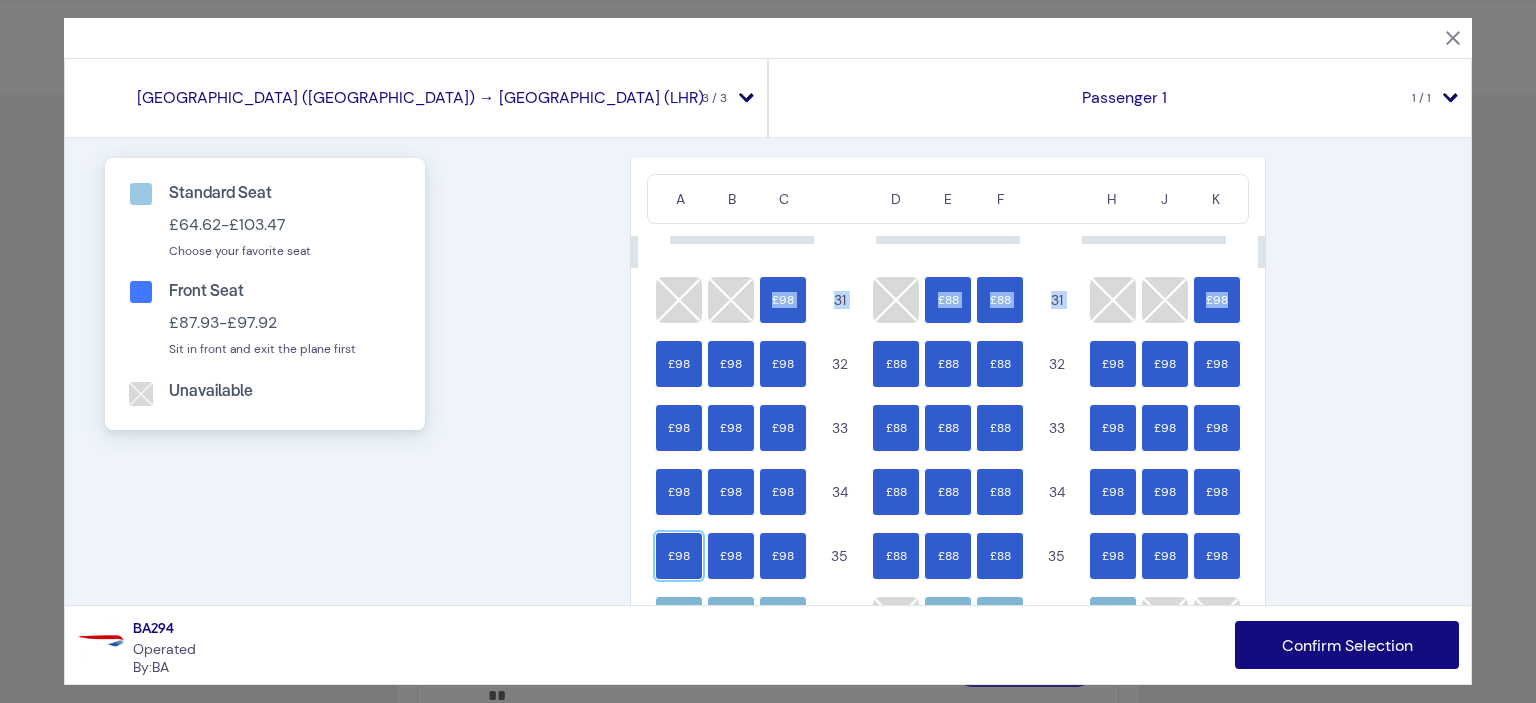 click on "£98" at bounding box center [679, 556] 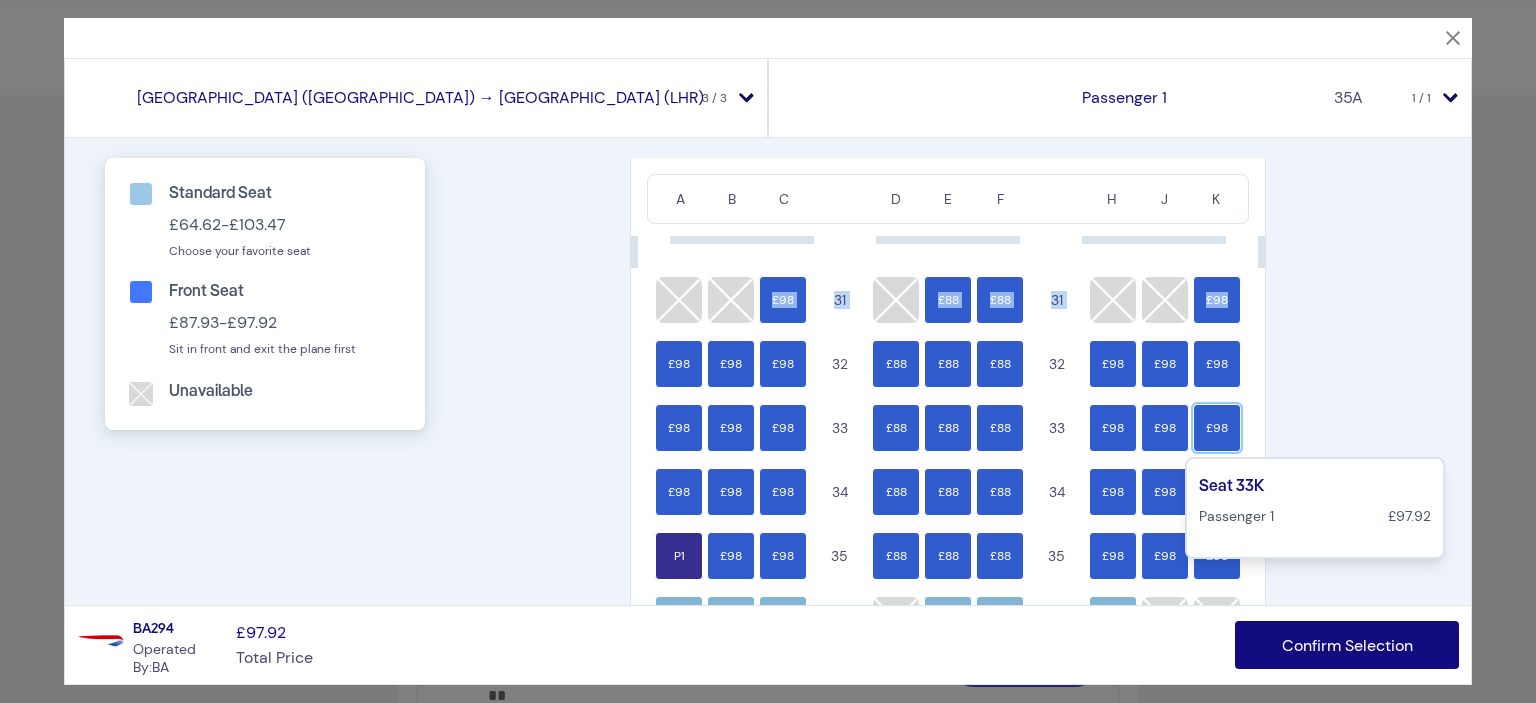 click on "£98" at bounding box center [1217, 428] 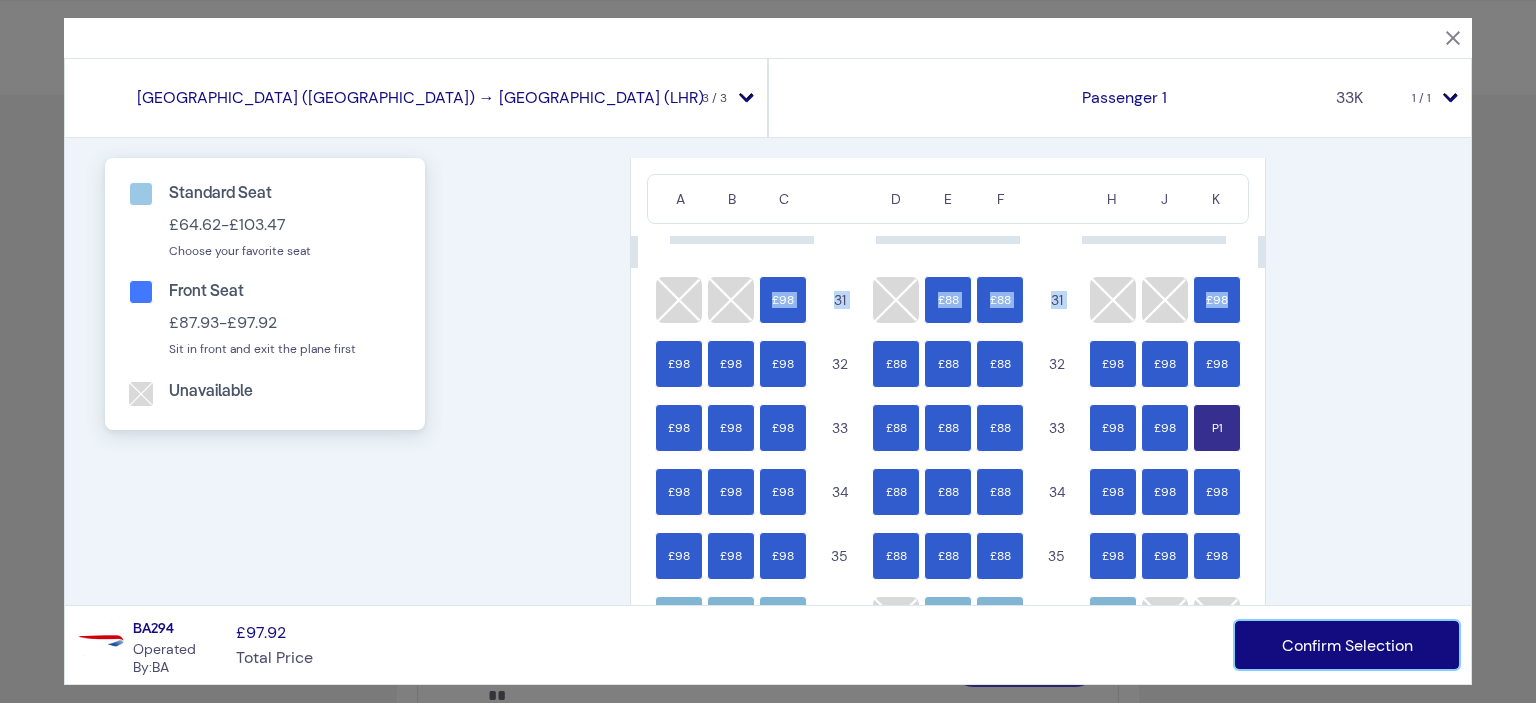 click on "Confirm Selection" at bounding box center (1347, 645) 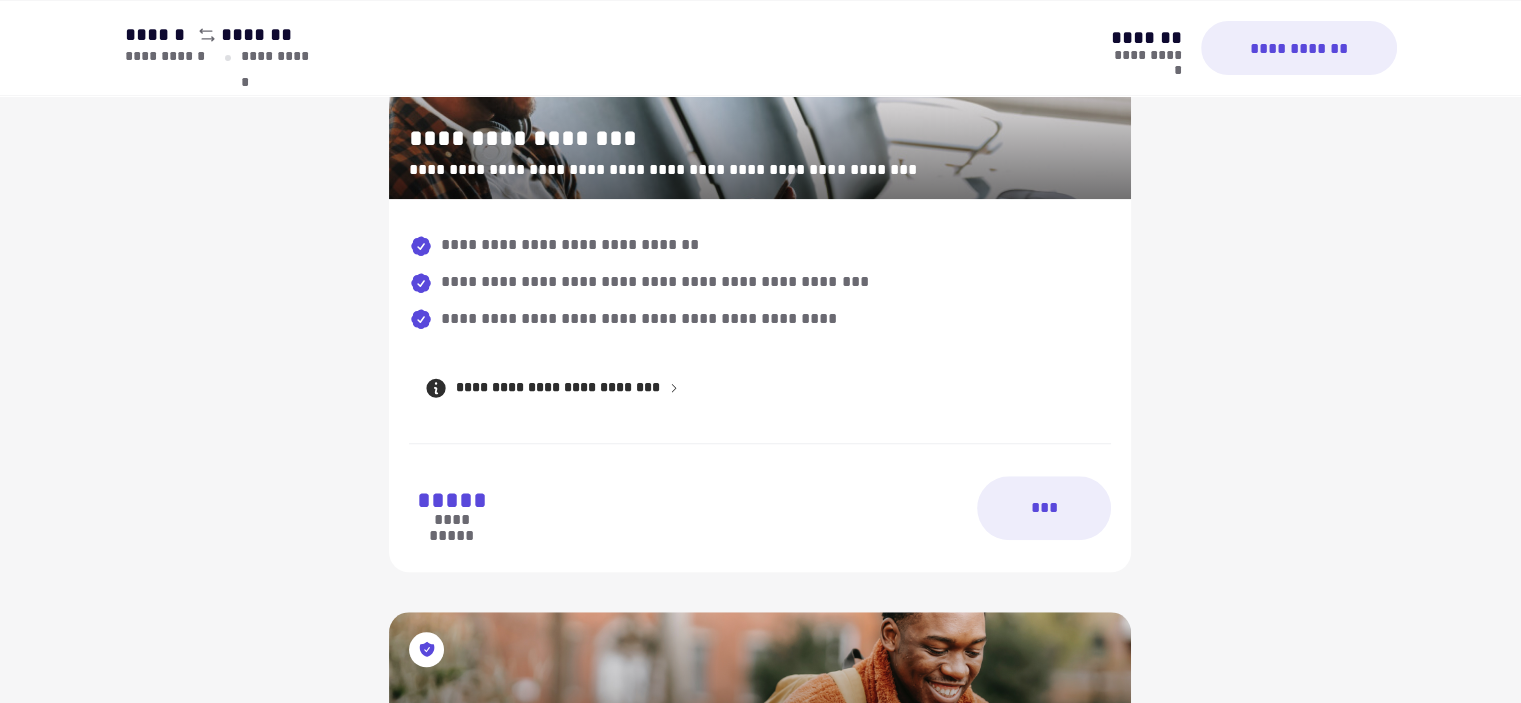 scroll, scrollTop: 1540, scrollLeft: 0, axis: vertical 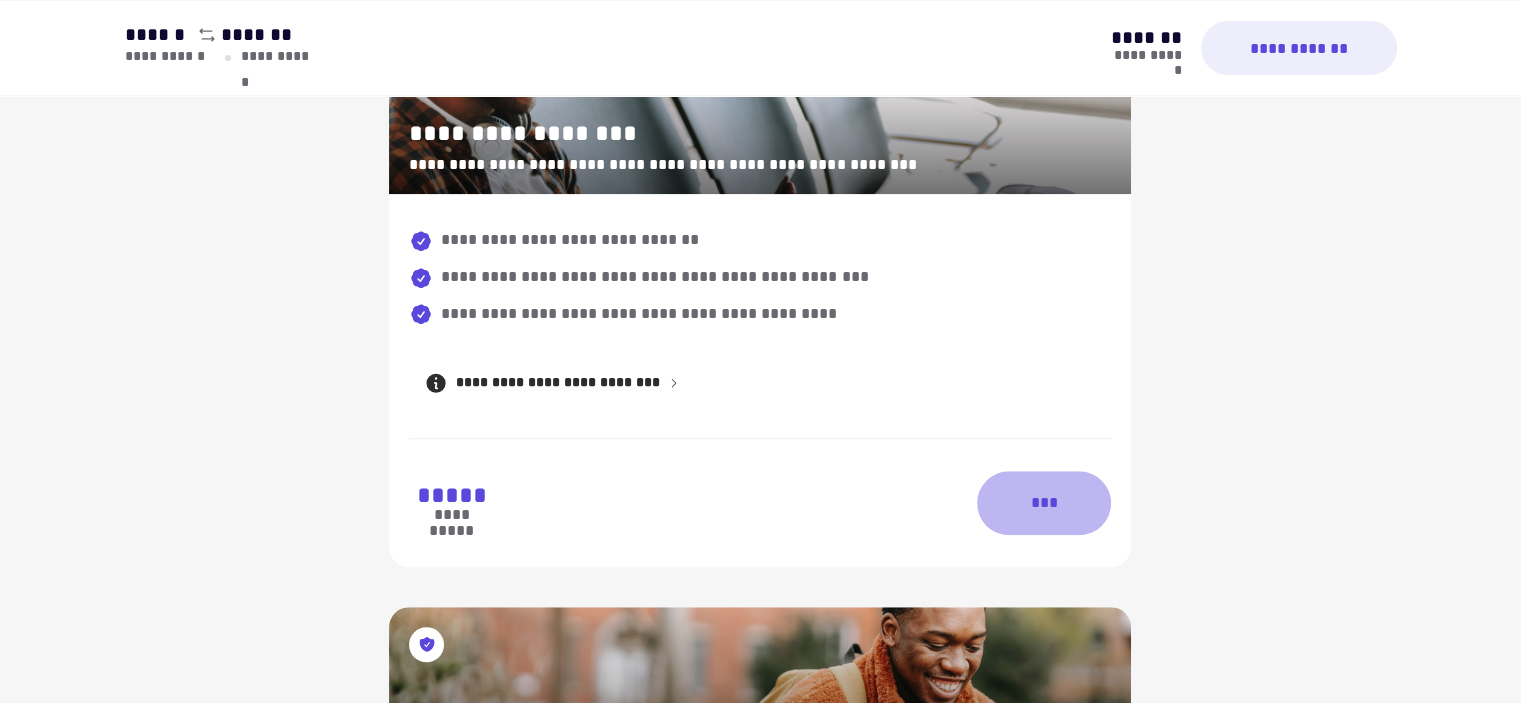 click on "***" at bounding box center (1044, 503) 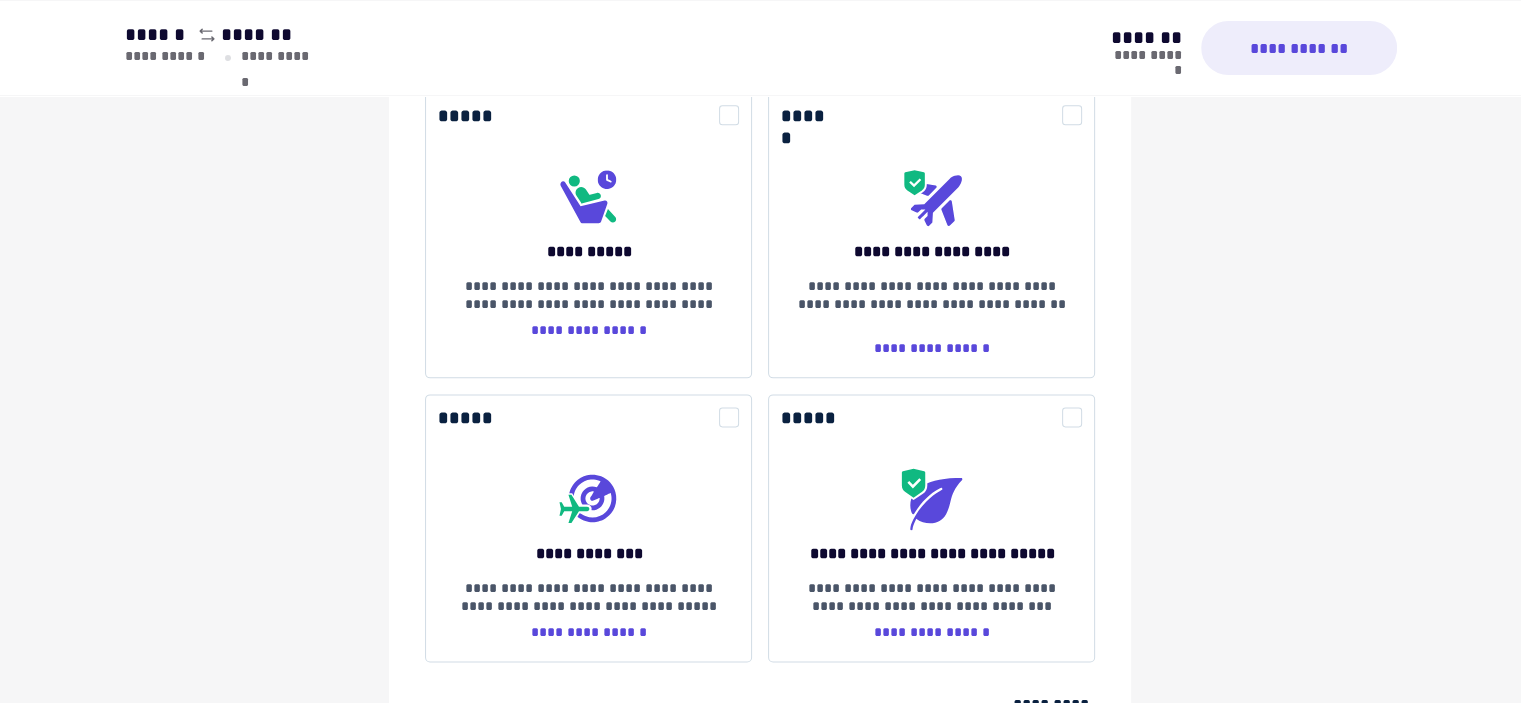 scroll, scrollTop: 2464, scrollLeft: 0, axis: vertical 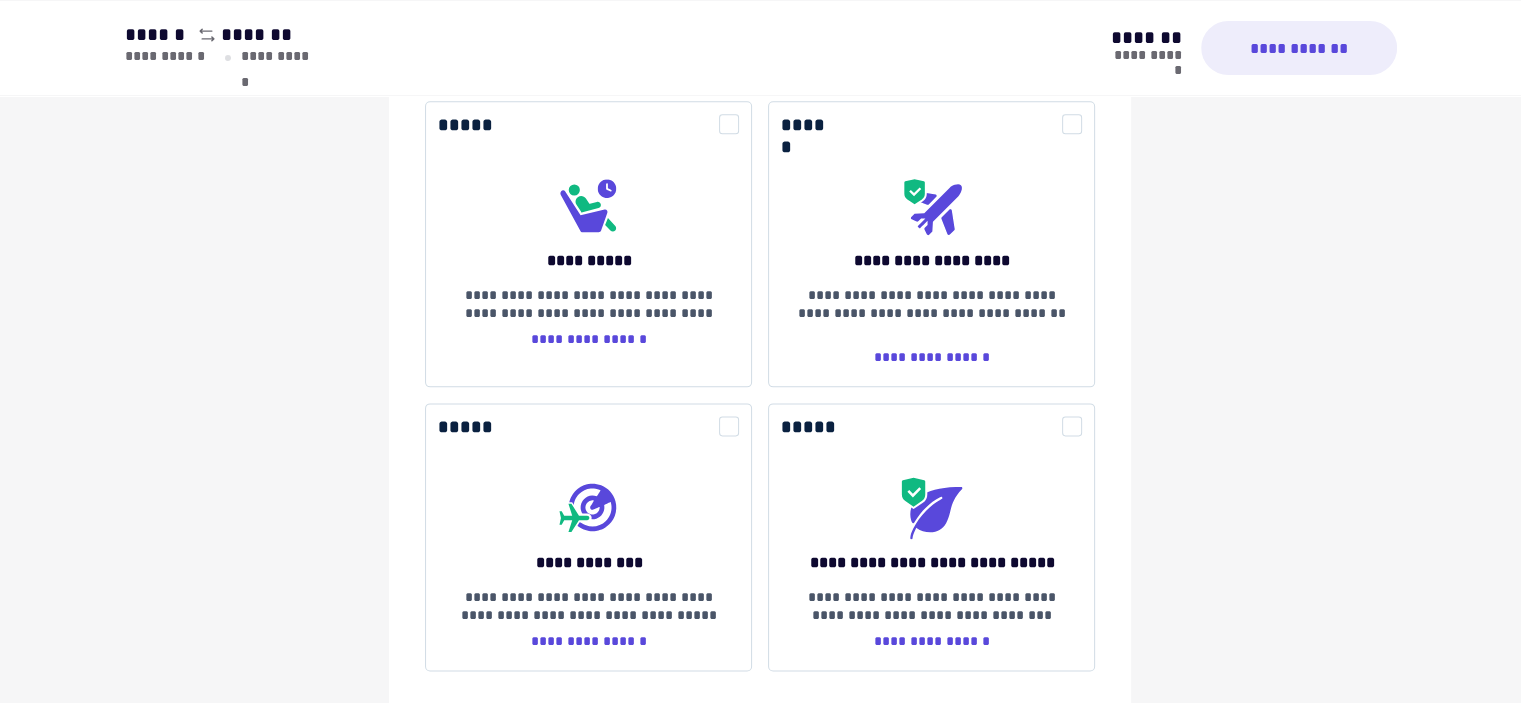 click on "**********" at bounding box center [931, 260] 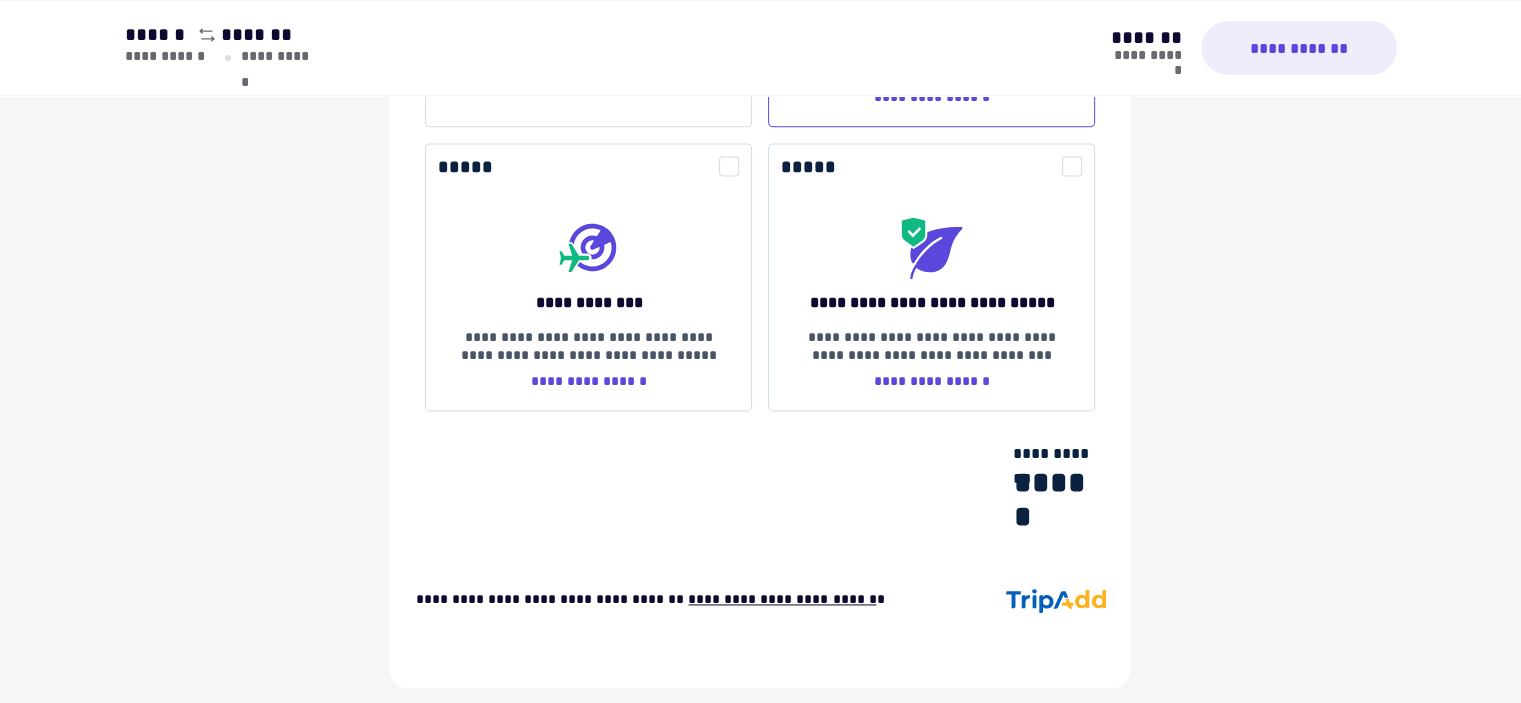 scroll, scrollTop: 2876, scrollLeft: 0, axis: vertical 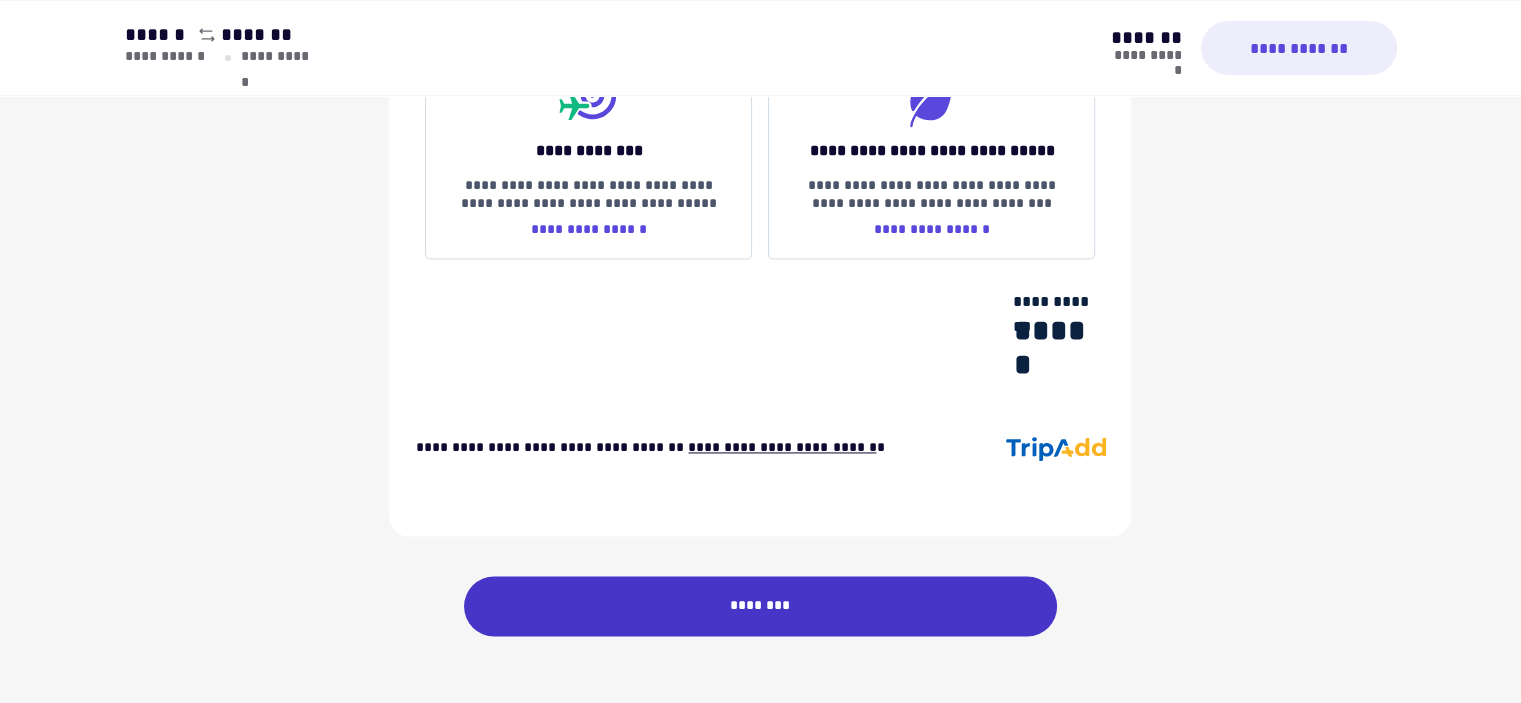 click on "********" at bounding box center (761, 606) 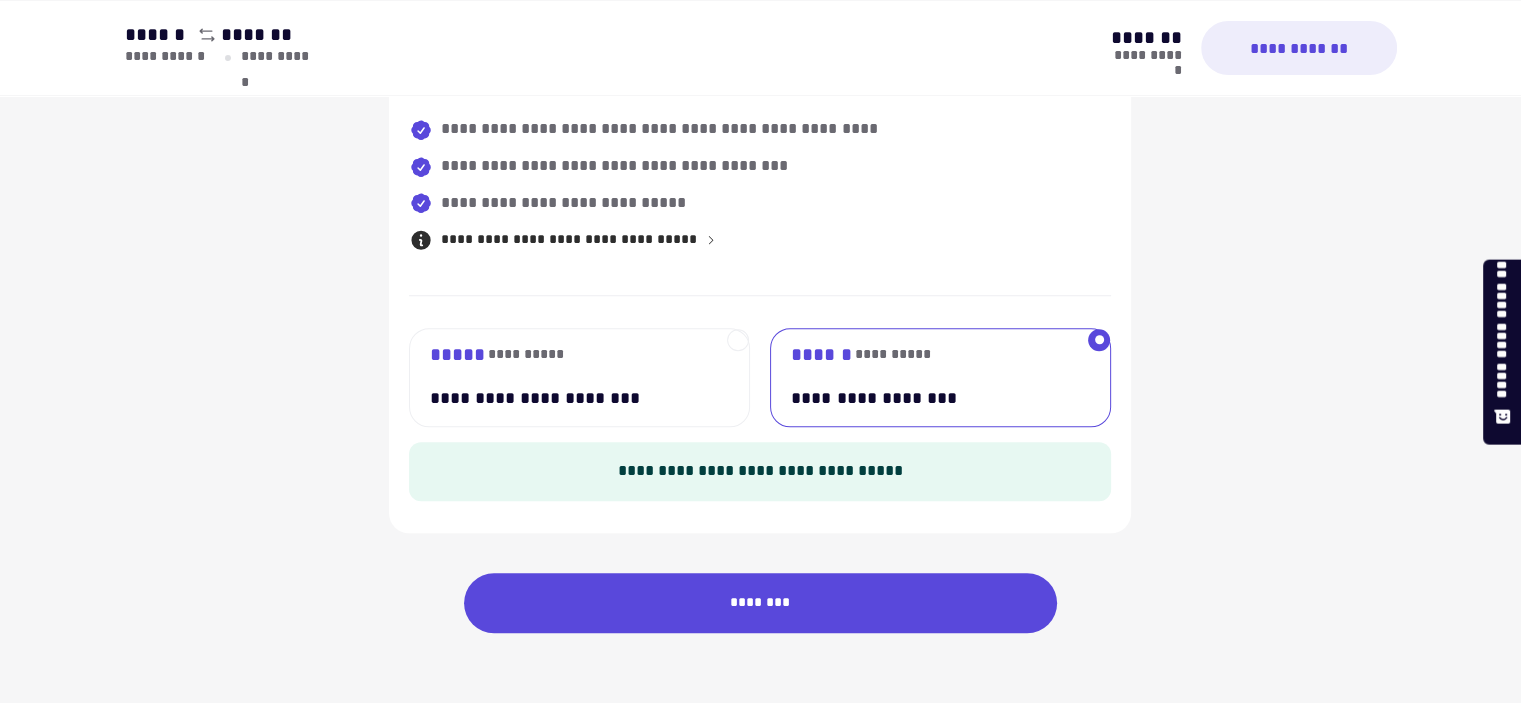 scroll, scrollTop: 0, scrollLeft: 0, axis: both 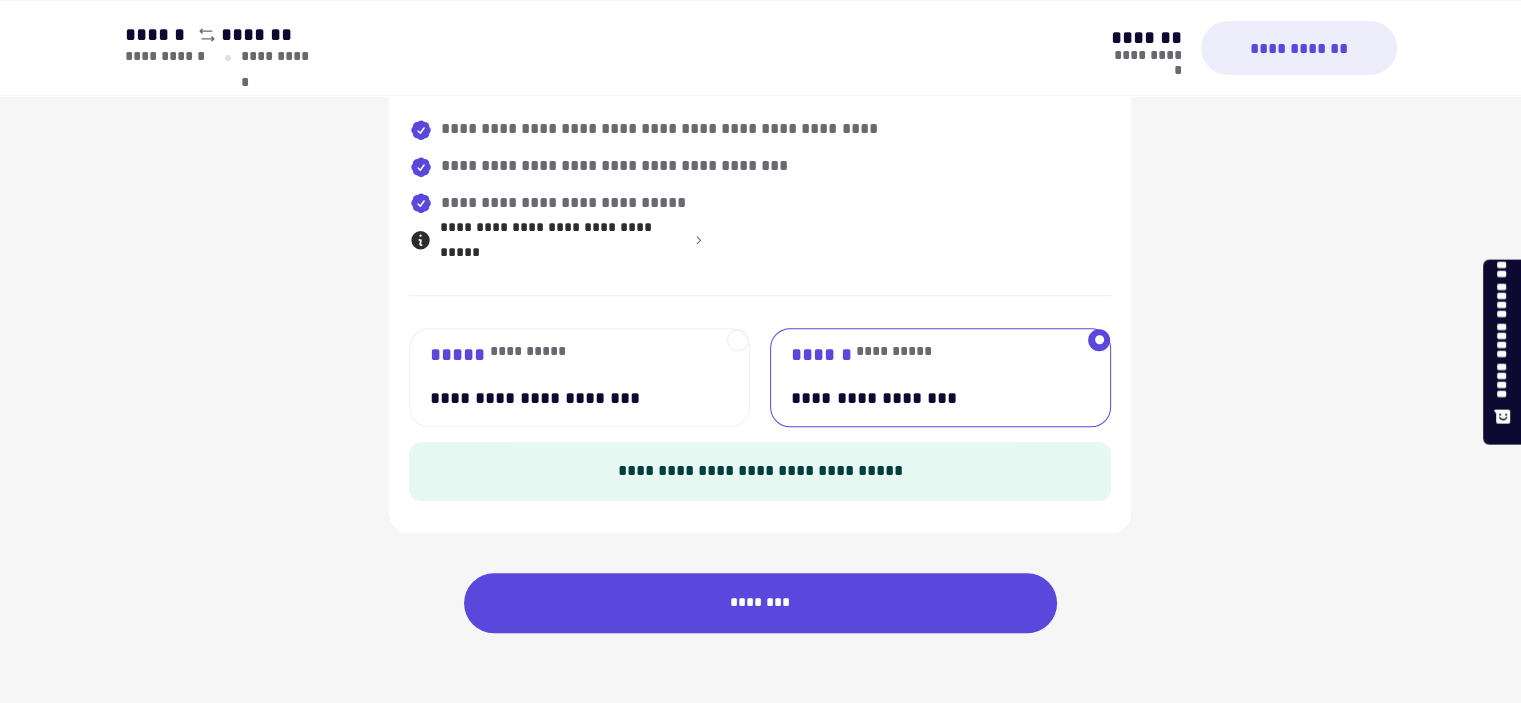 click at bounding box center (1099, 340) 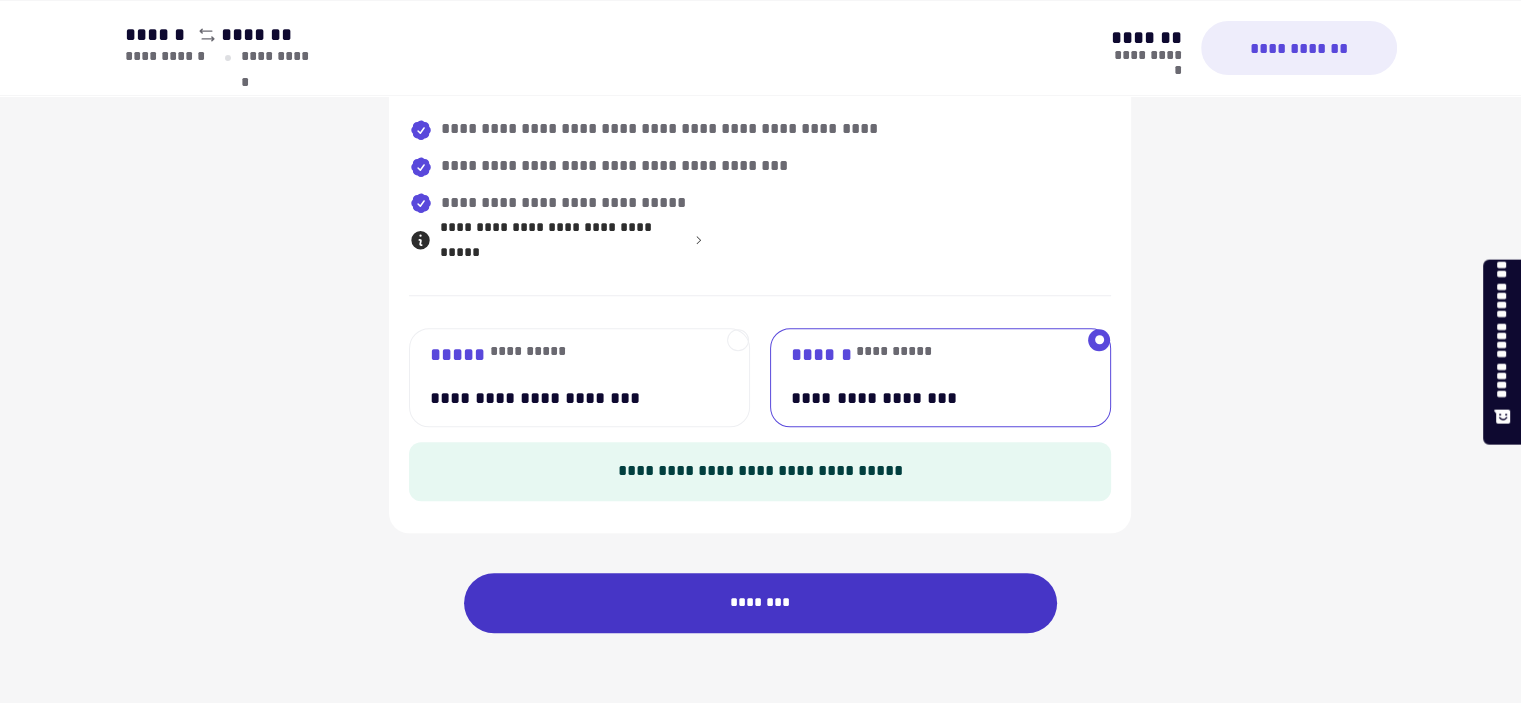 click on "********" at bounding box center (761, 603) 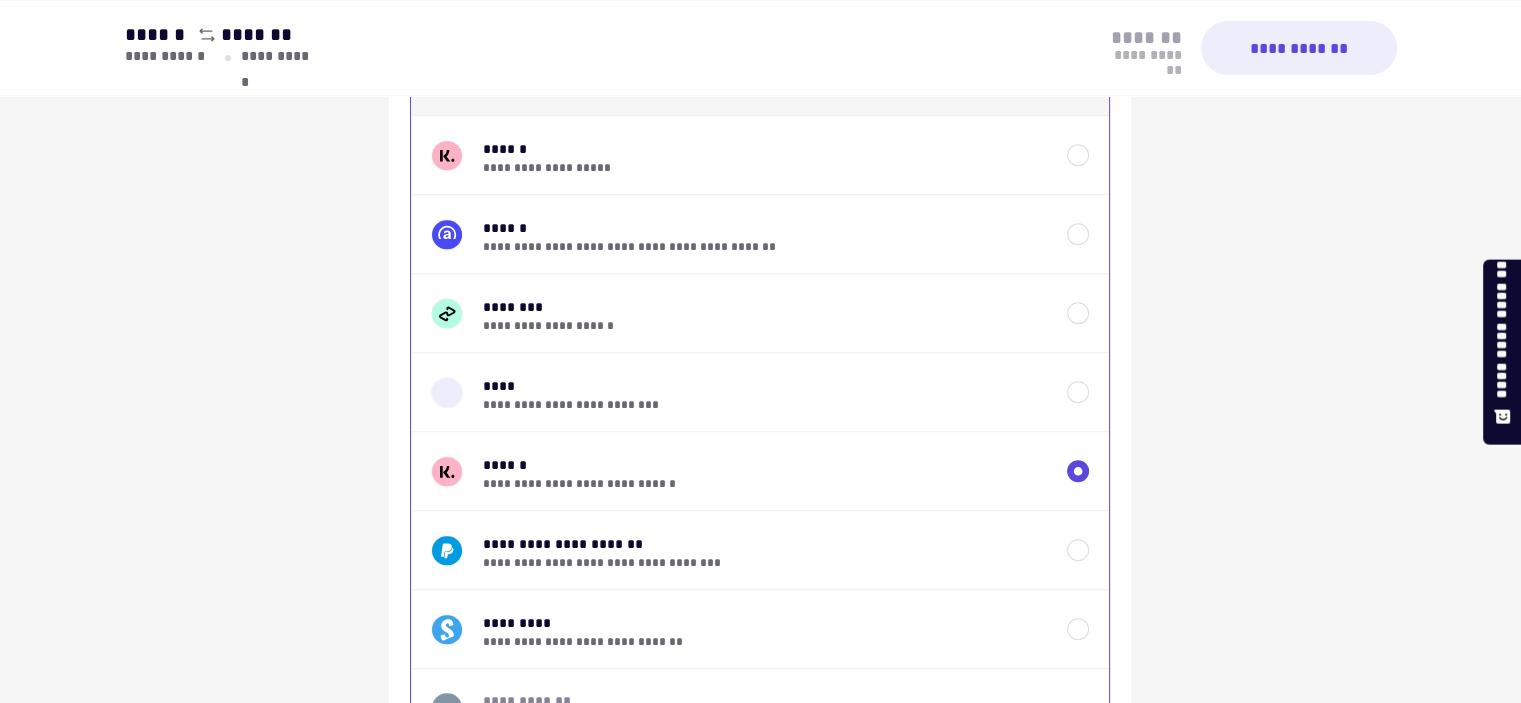 scroll, scrollTop: 0, scrollLeft: 0, axis: both 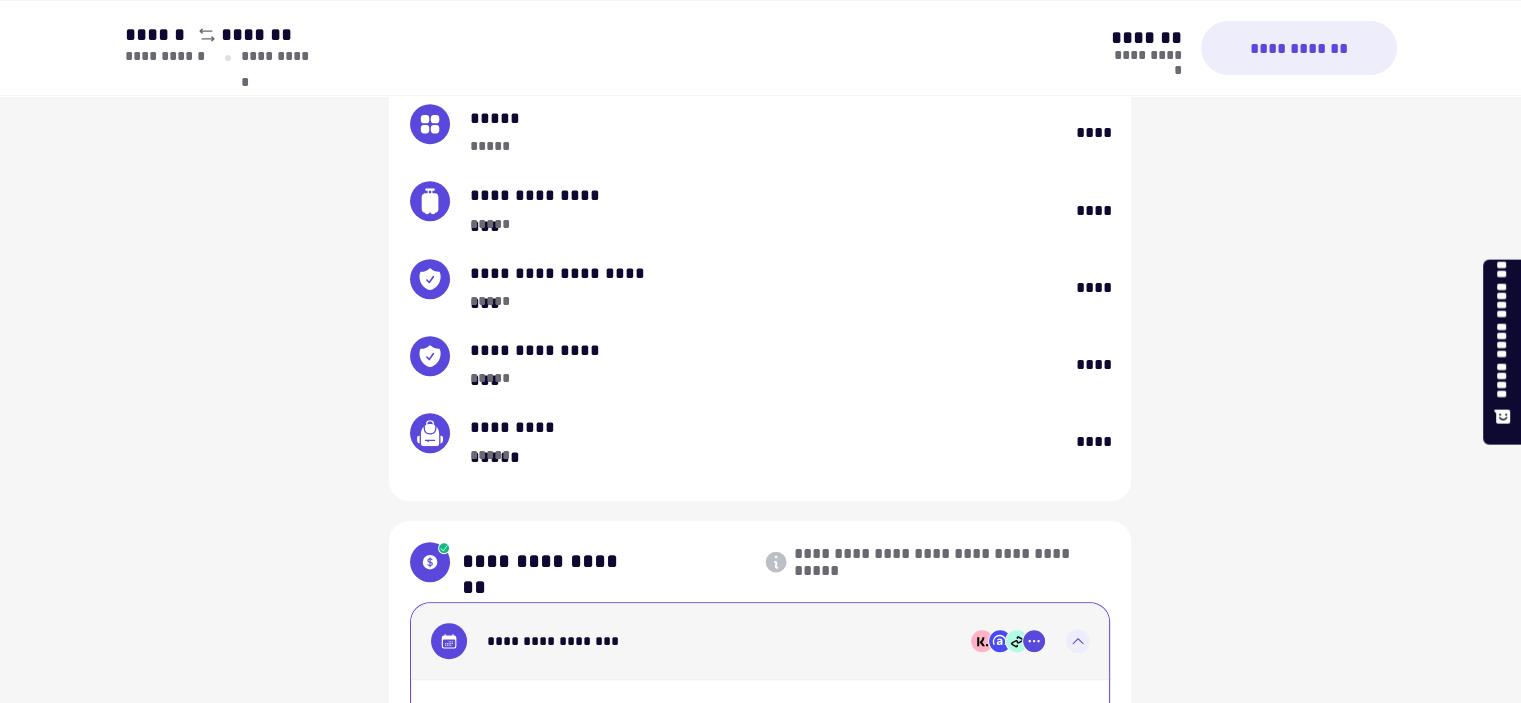 click on "****" at bounding box center [1093, 133] 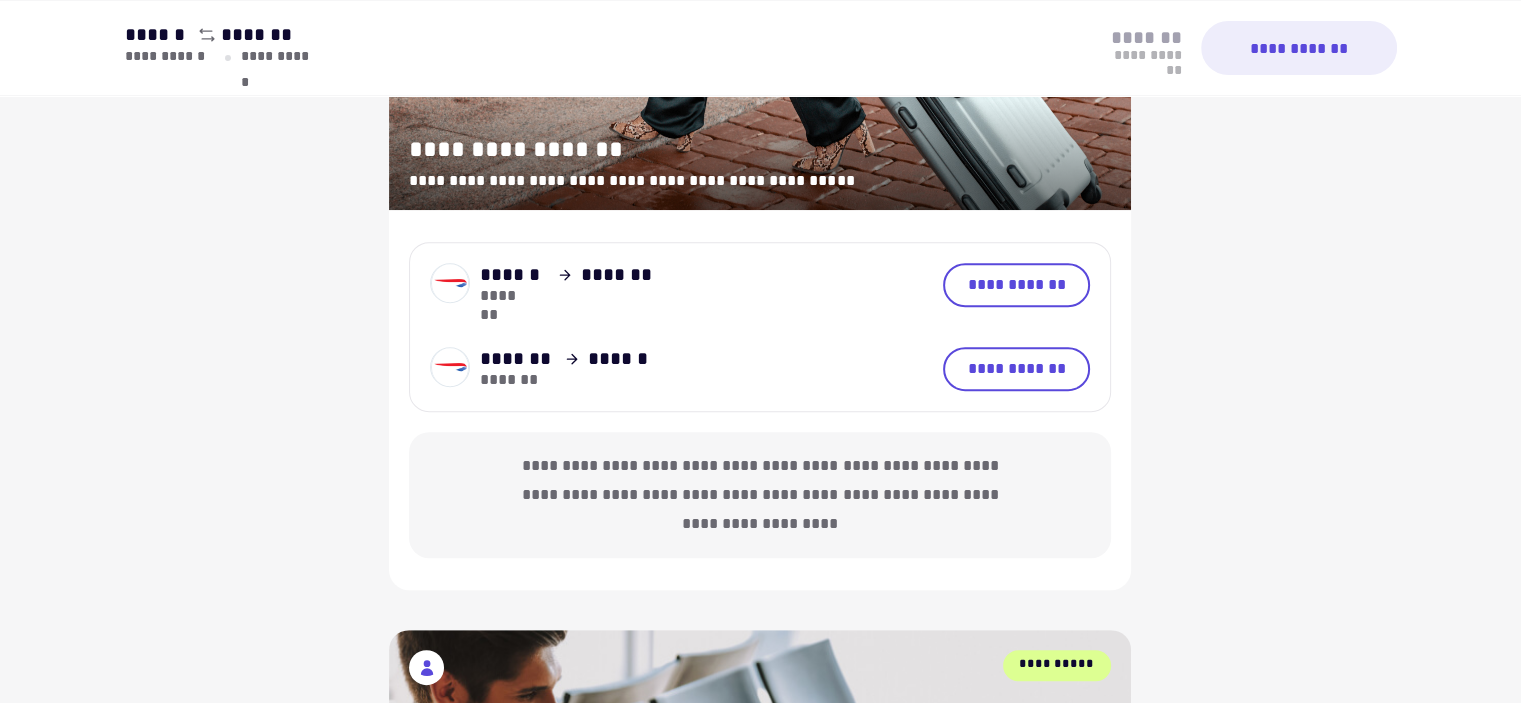 scroll, scrollTop: 296, scrollLeft: 0, axis: vertical 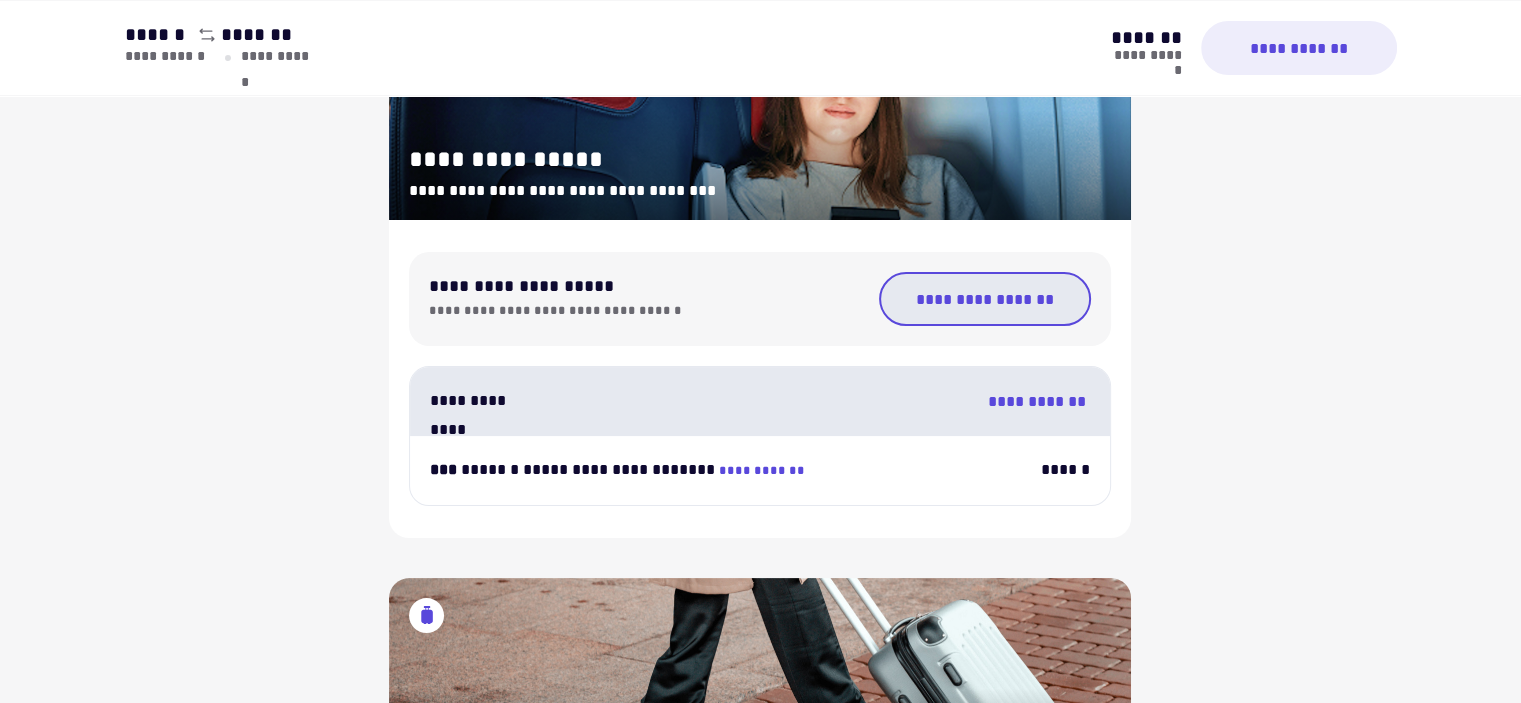 click on "**********" at bounding box center [985, 299] 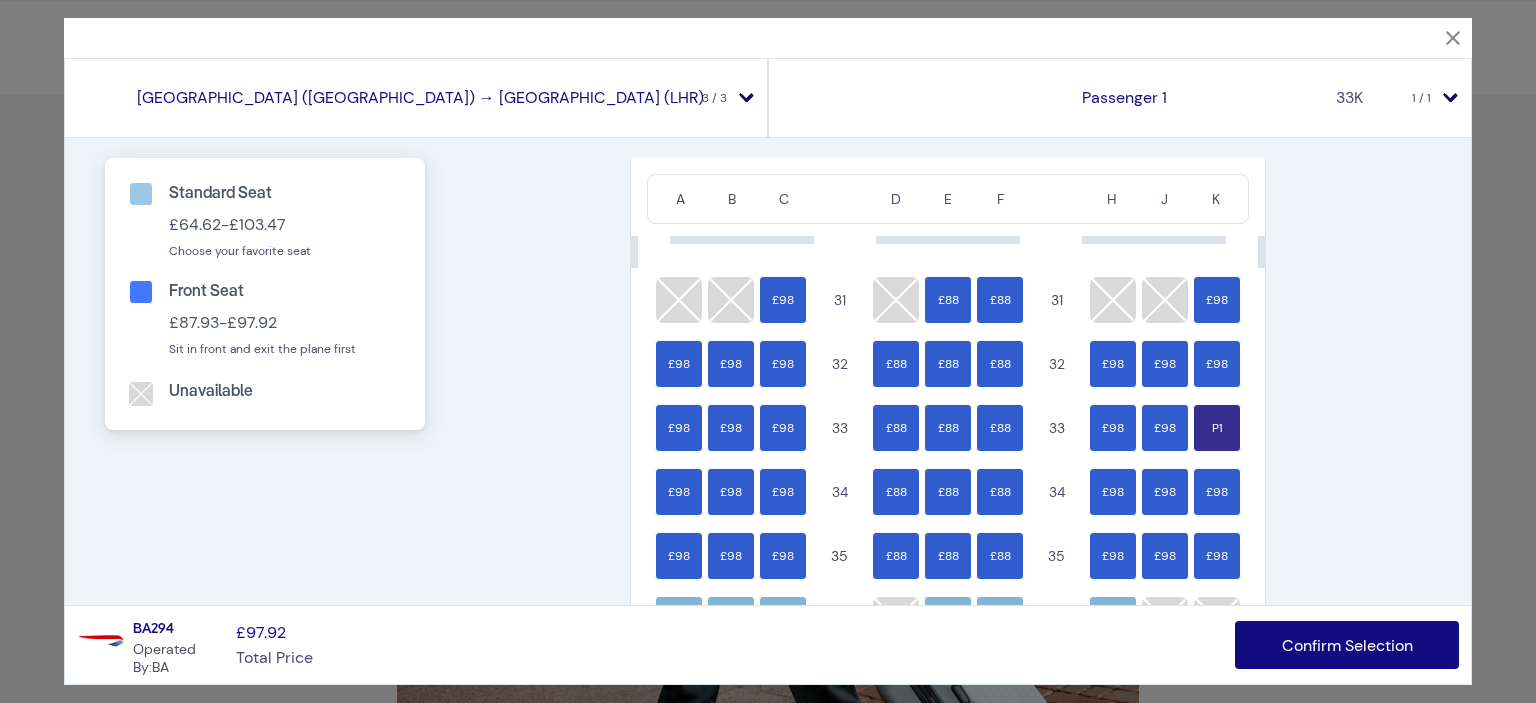 click on "London (LHR) → [GEOGRAPHIC_DATA] (DUB) [GEOGRAPHIC_DATA] (DUB) → [GEOGRAPHIC_DATA] ([GEOGRAPHIC_DATA]) [GEOGRAPHIC_DATA] ([GEOGRAPHIC_DATA]) → [GEOGRAPHIC_DATA] (LHR)" at bounding box center (416, 98) 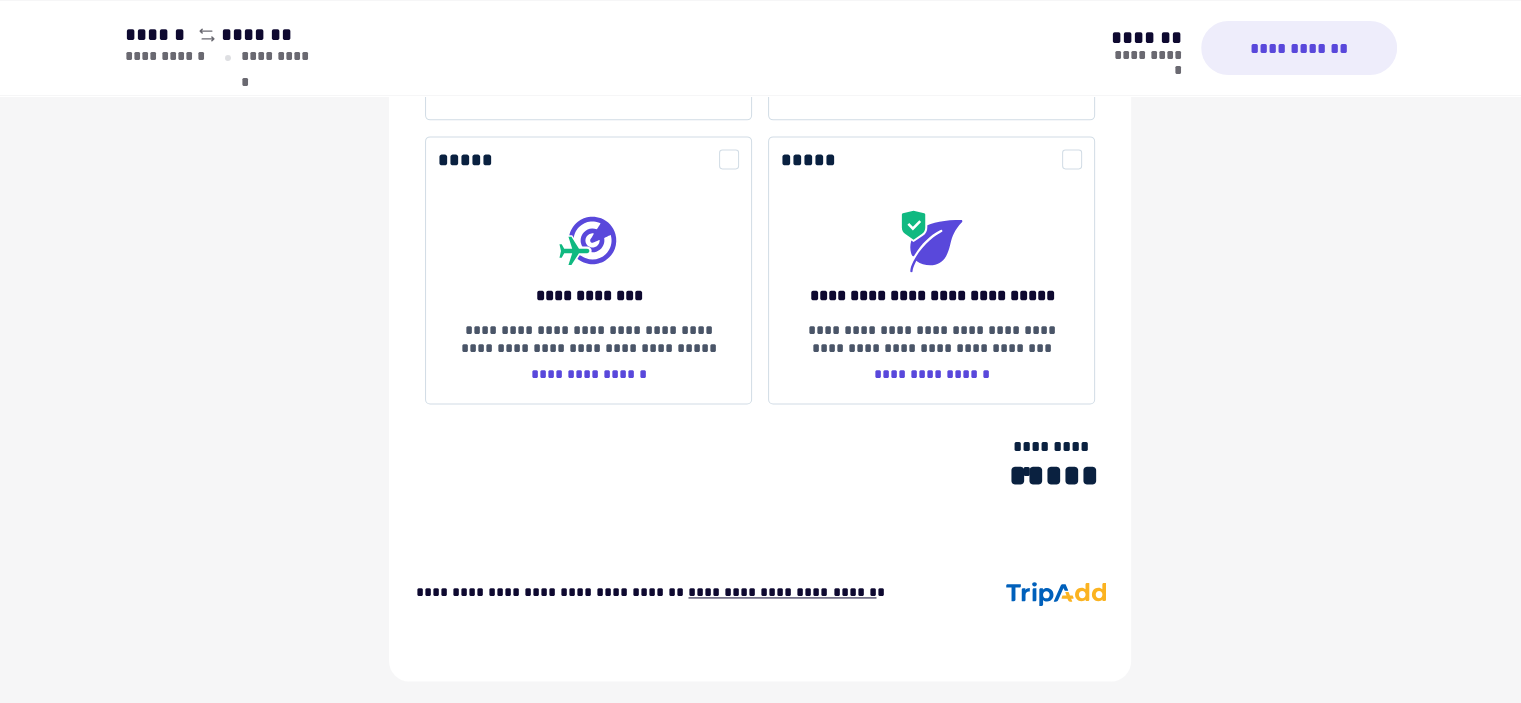 scroll, scrollTop: 2876, scrollLeft: 0, axis: vertical 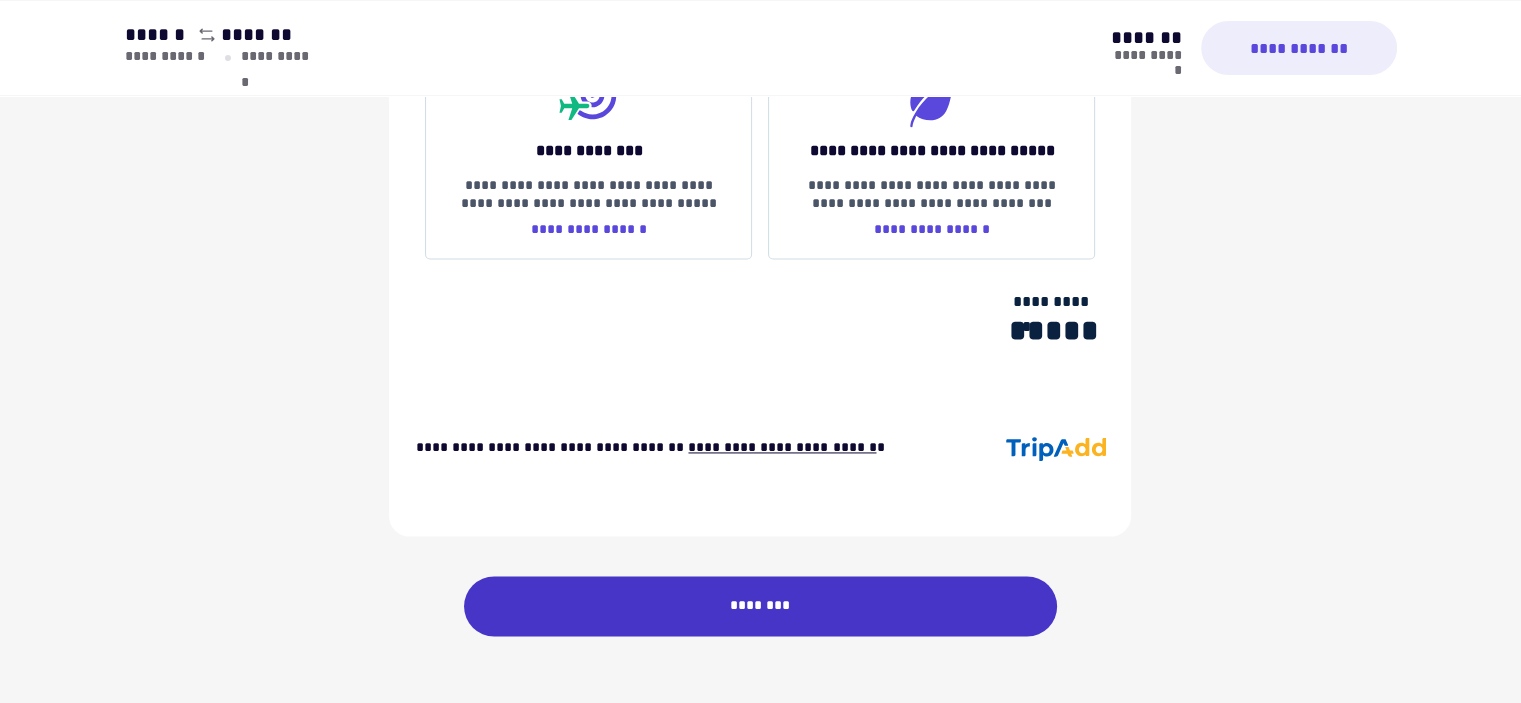 click on "********" at bounding box center [761, 606] 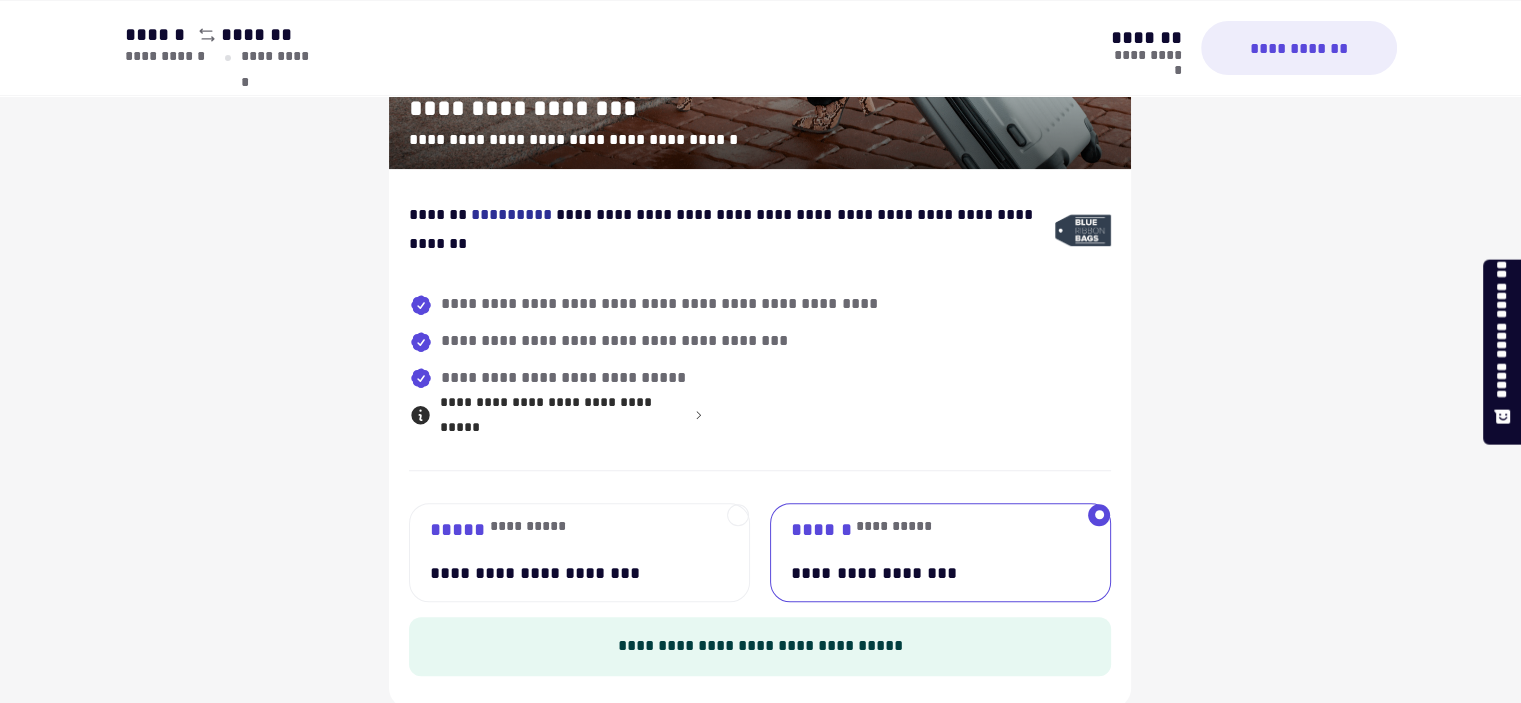 scroll, scrollTop: 1516, scrollLeft: 0, axis: vertical 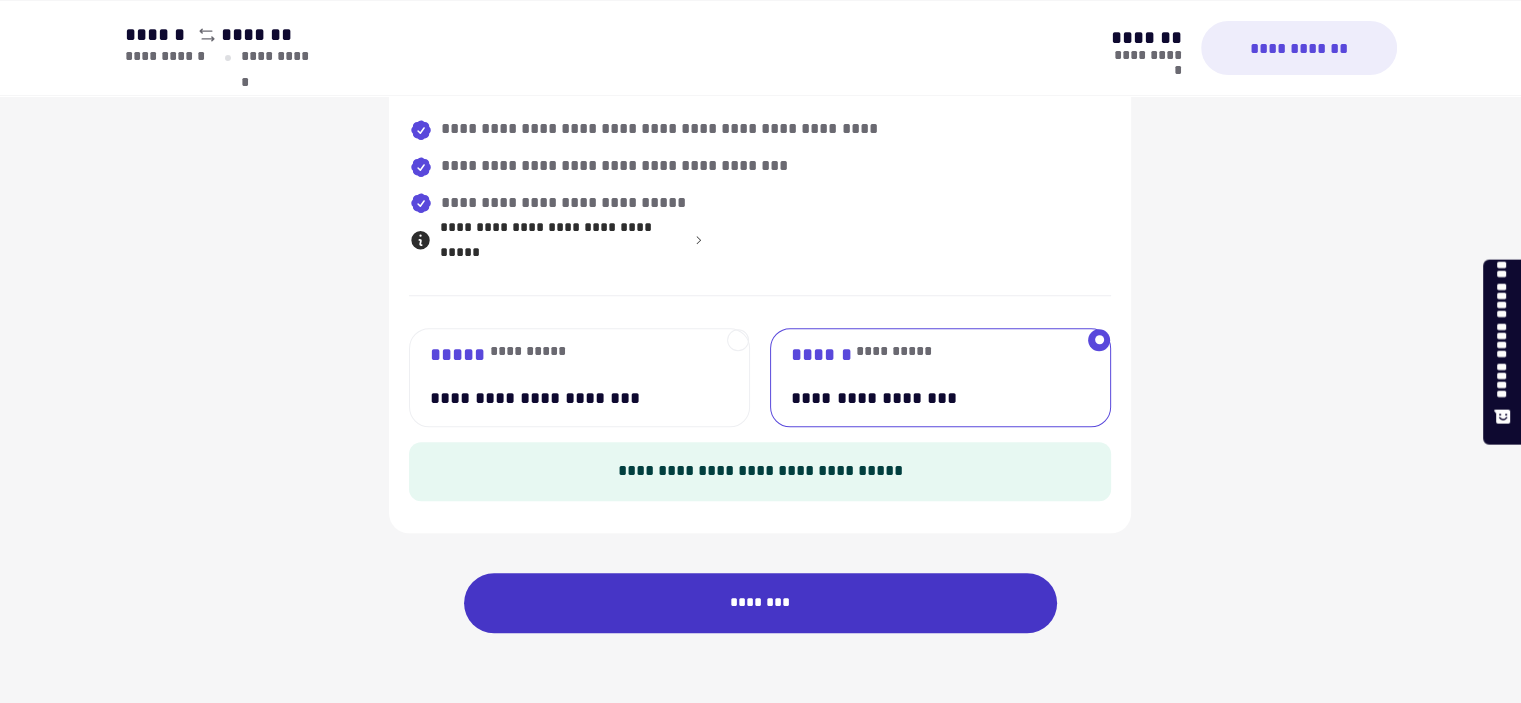 click on "********" at bounding box center [761, 603] 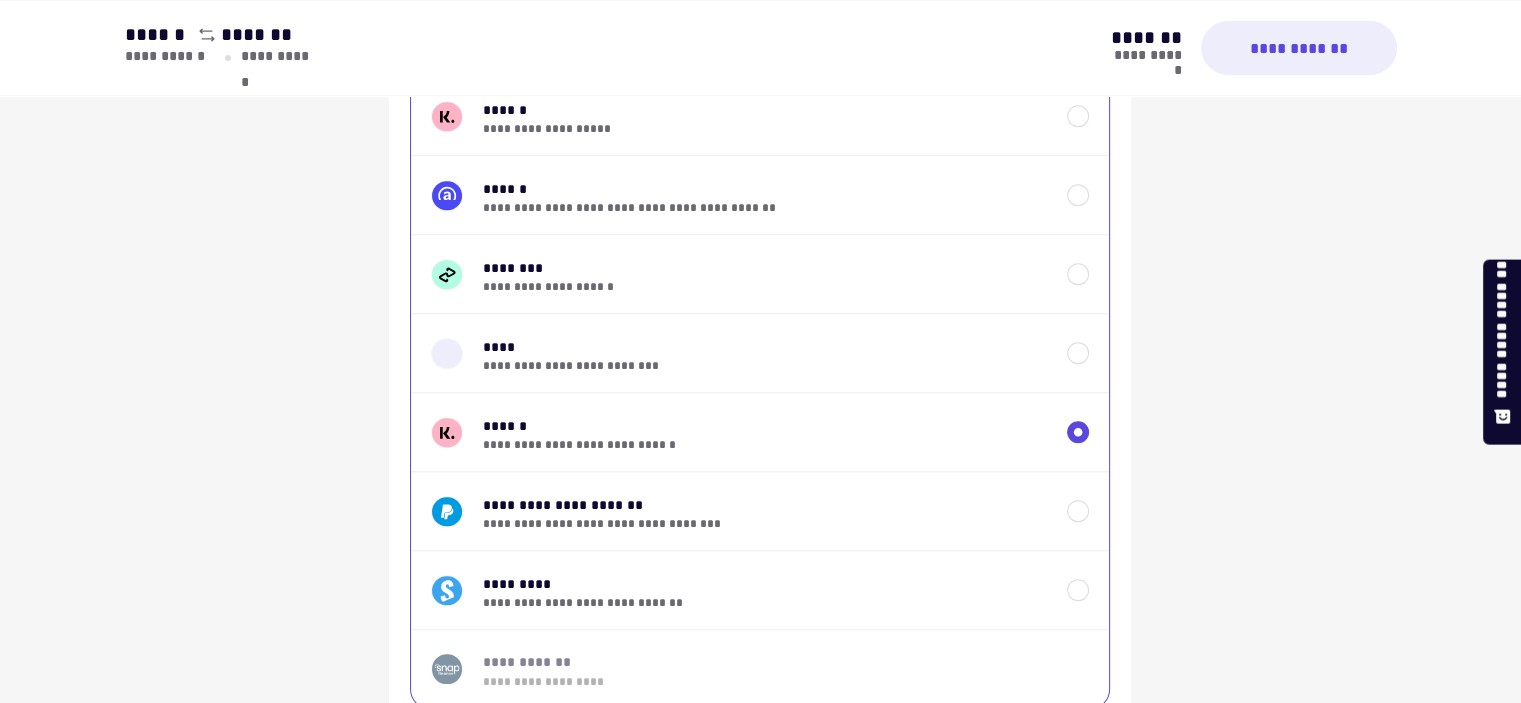 scroll, scrollTop: 0, scrollLeft: 0, axis: both 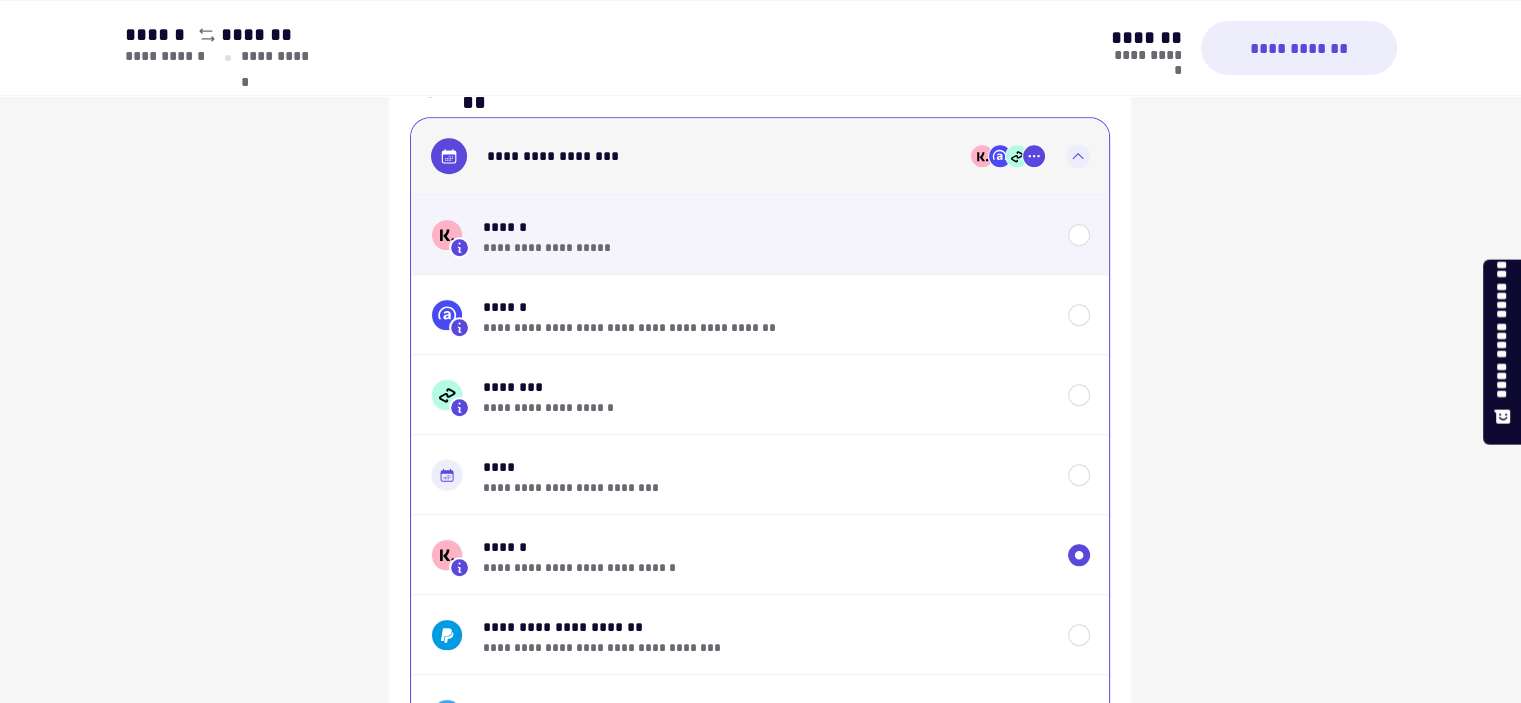 click on "**********" at bounding box center [765, 248] 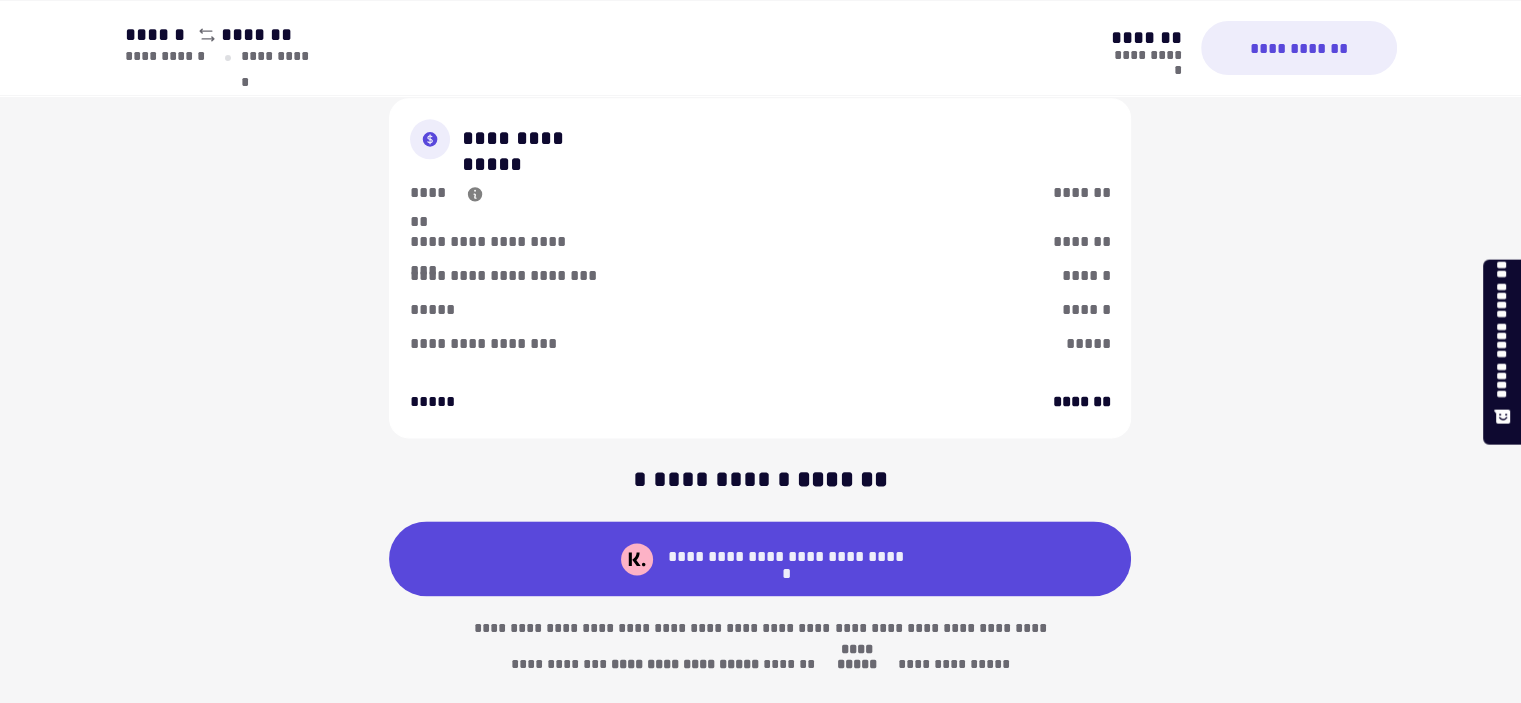 scroll, scrollTop: 2641, scrollLeft: 0, axis: vertical 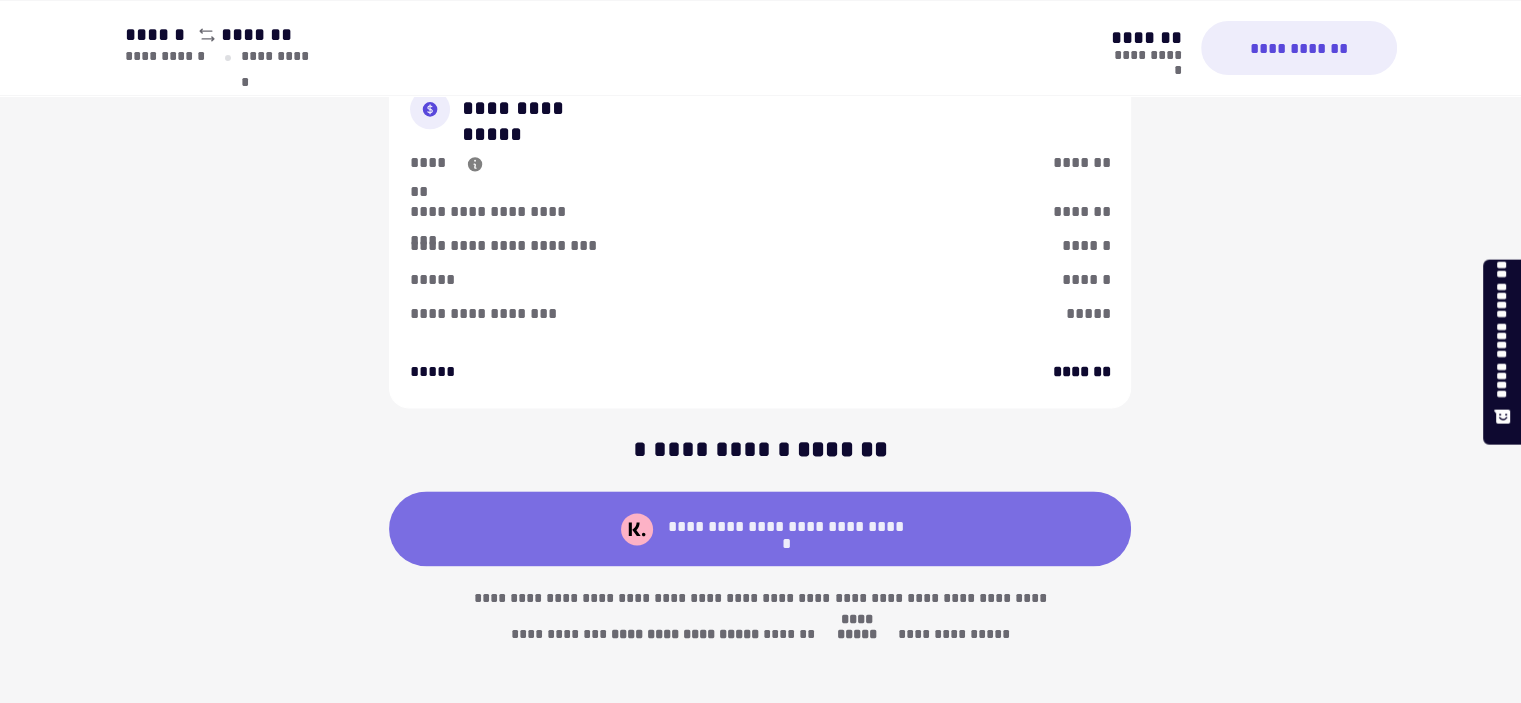 click on "**********" at bounding box center [760, 528] 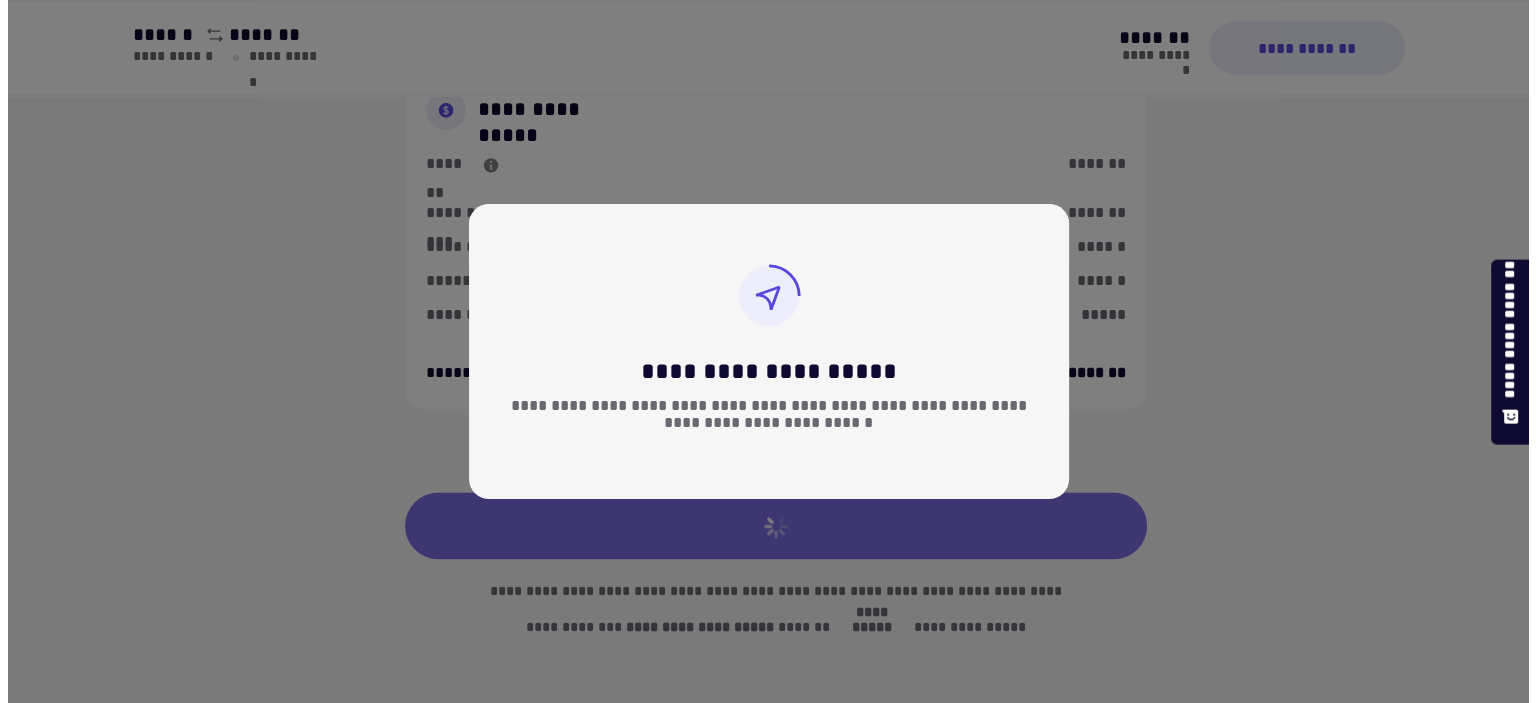 scroll, scrollTop: 2633, scrollLeft: 0, axis: vertical 